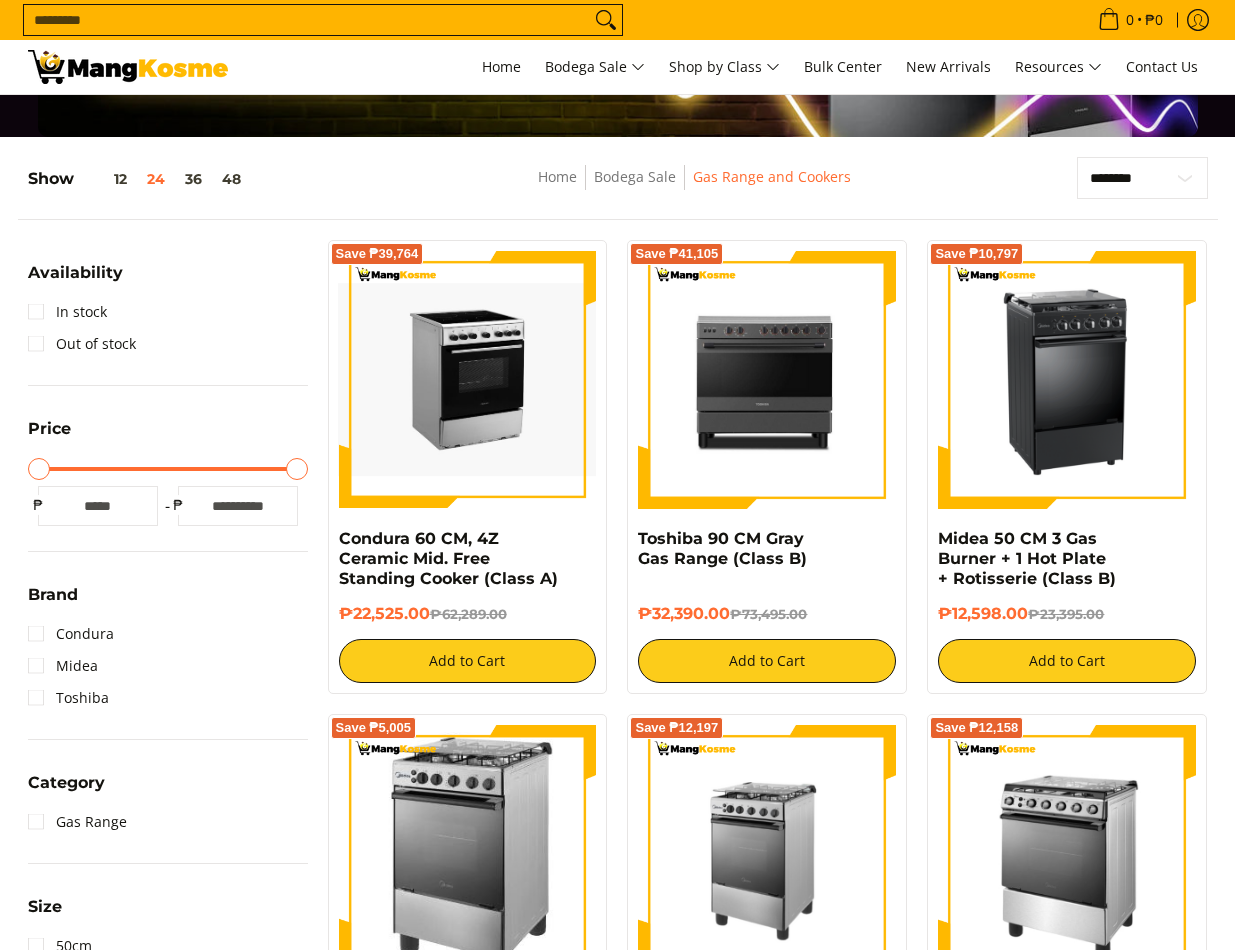 scroll, scrollTop: 200, scrollLeft: 0, axis: vertical 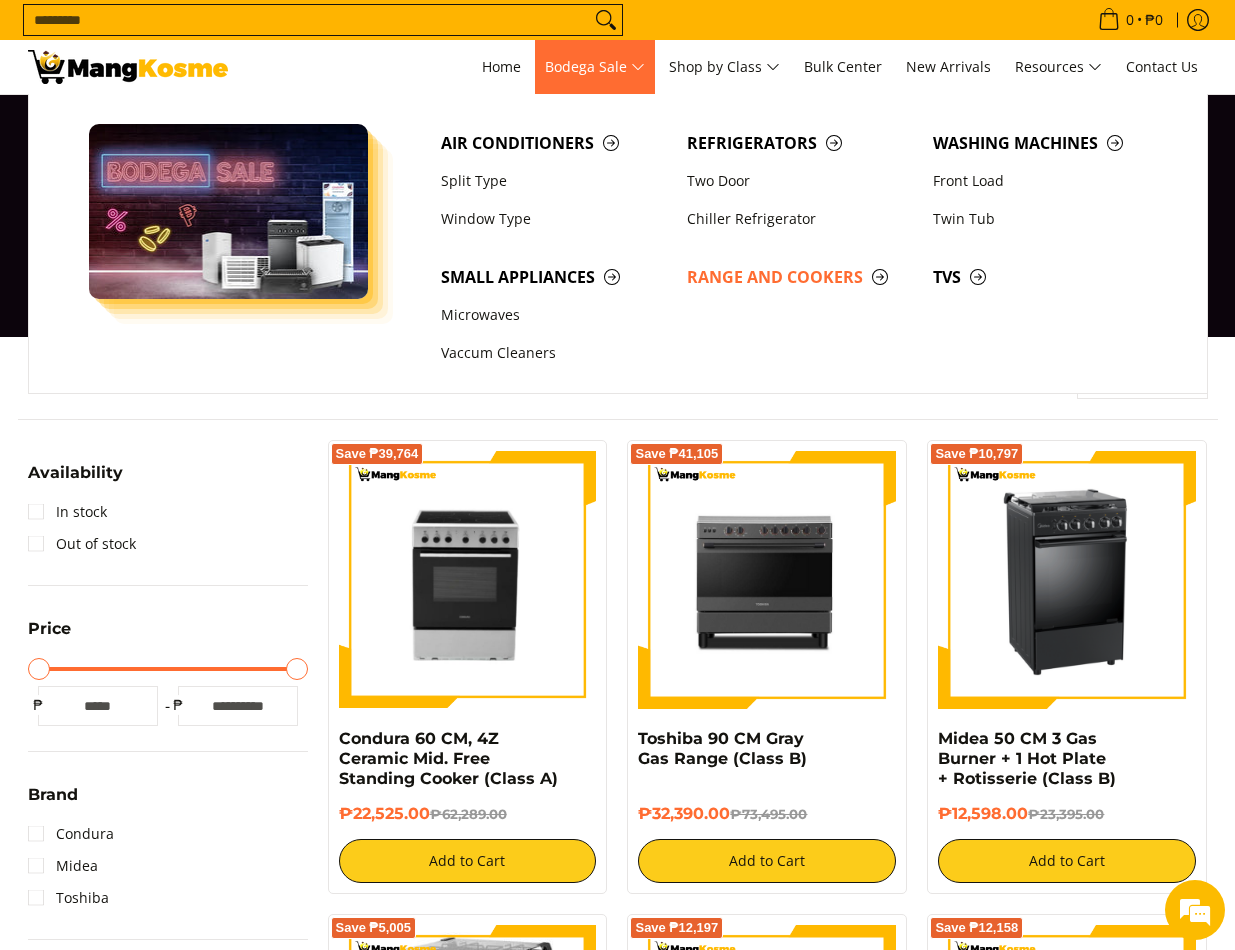 click on "Bodega Sale" at bounding box center [595, 67] 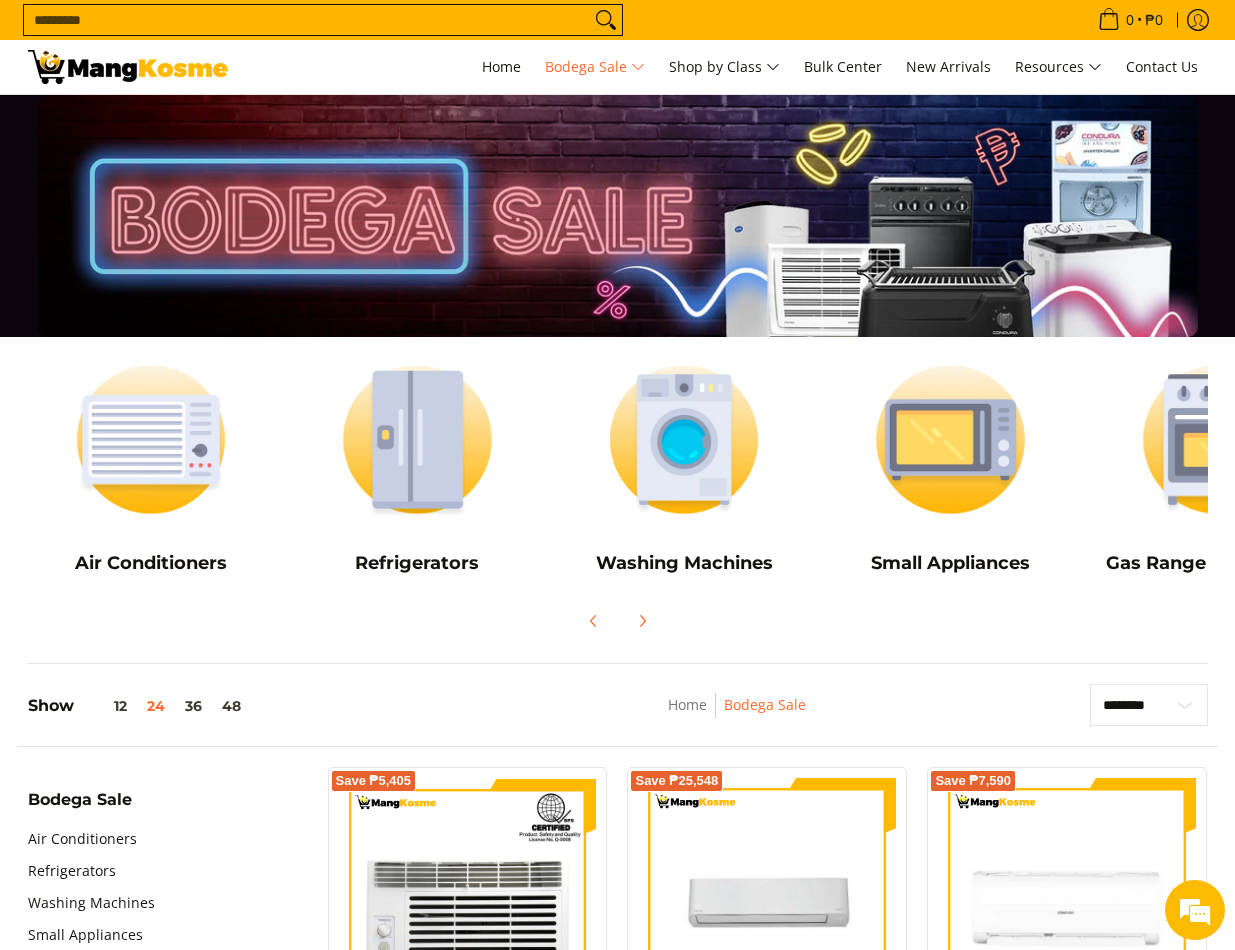 click on "Search..." at bounding box center (307, 20) 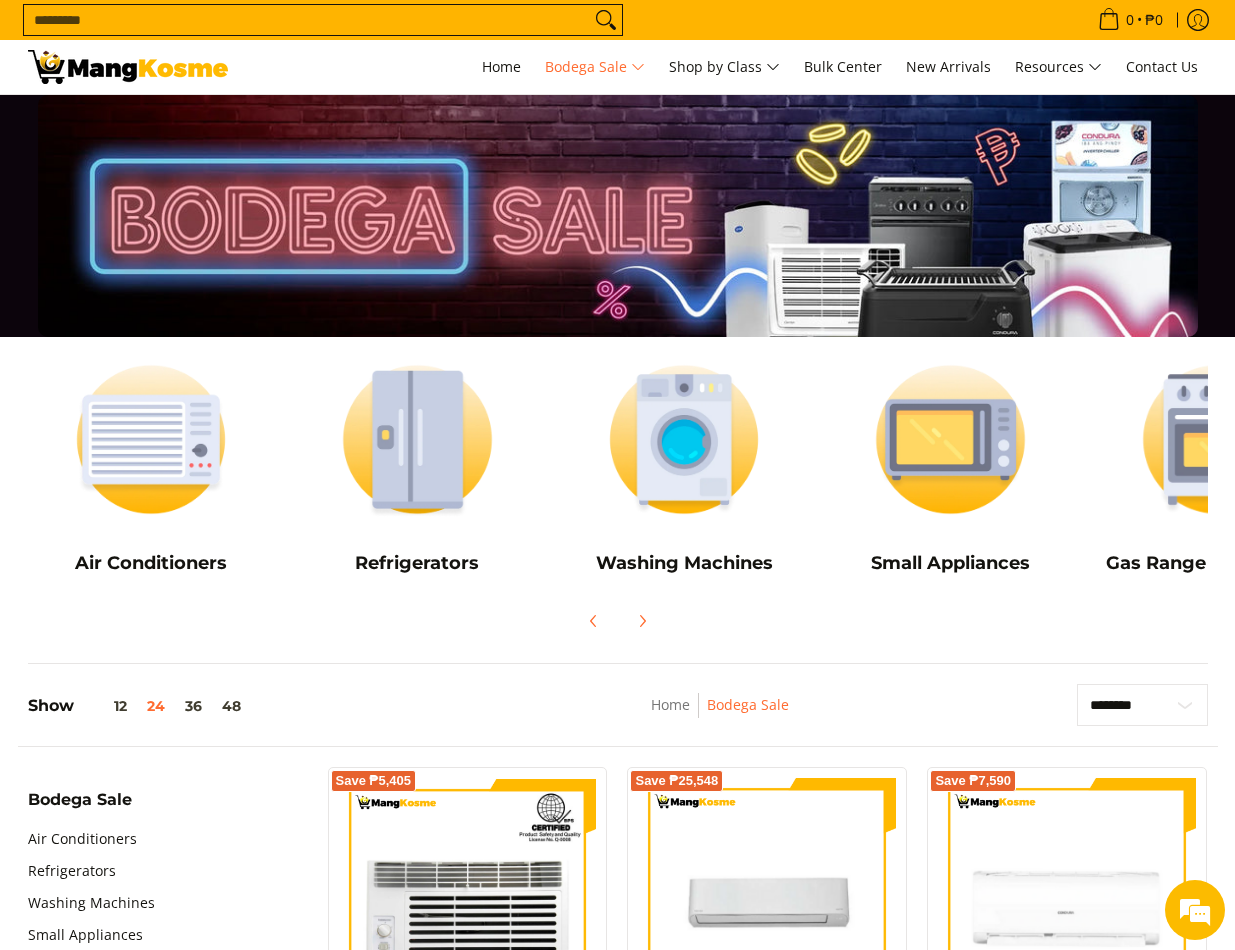 scroll, scrollTop: 0, scrollLeft: 0, axis: both 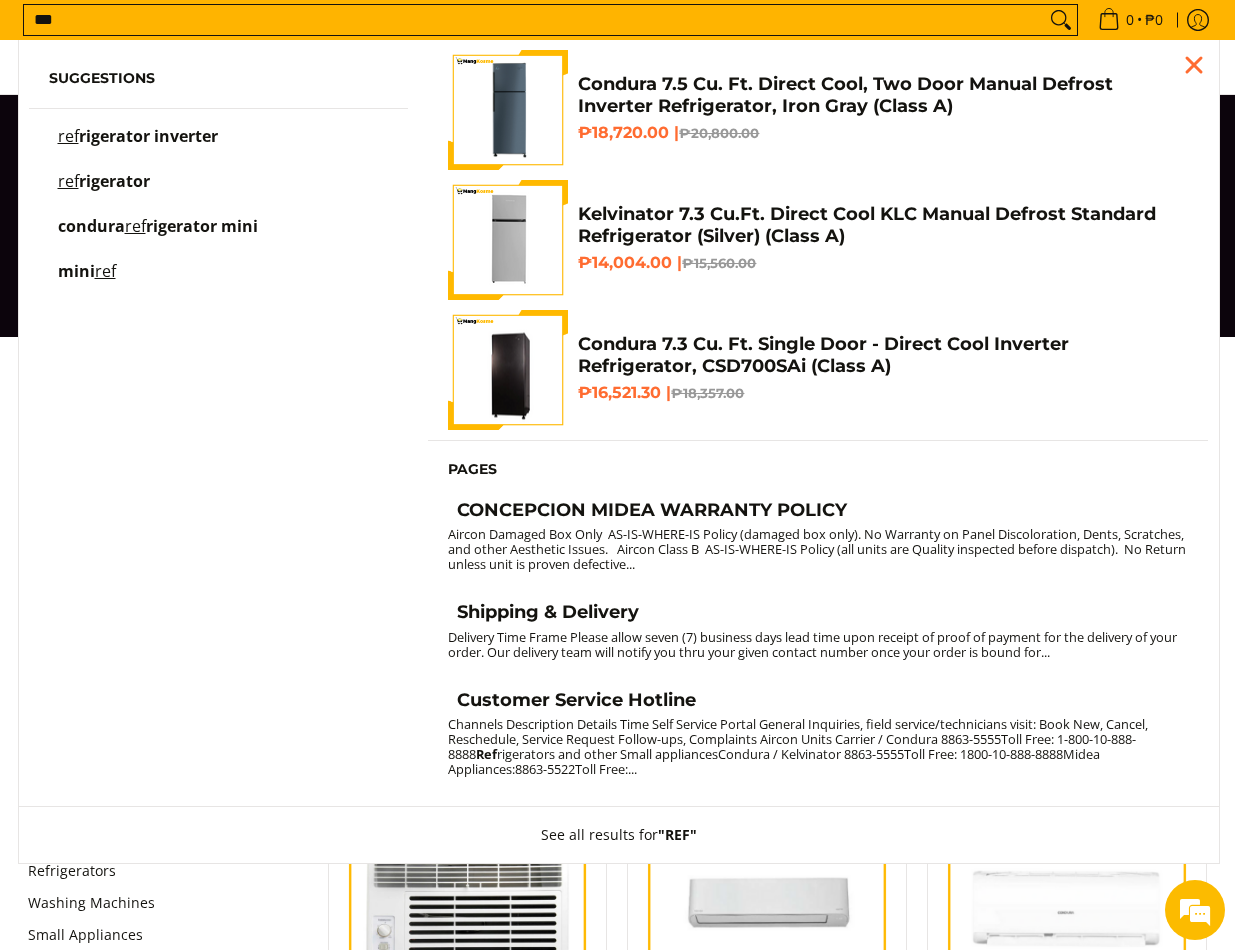 type on "***" 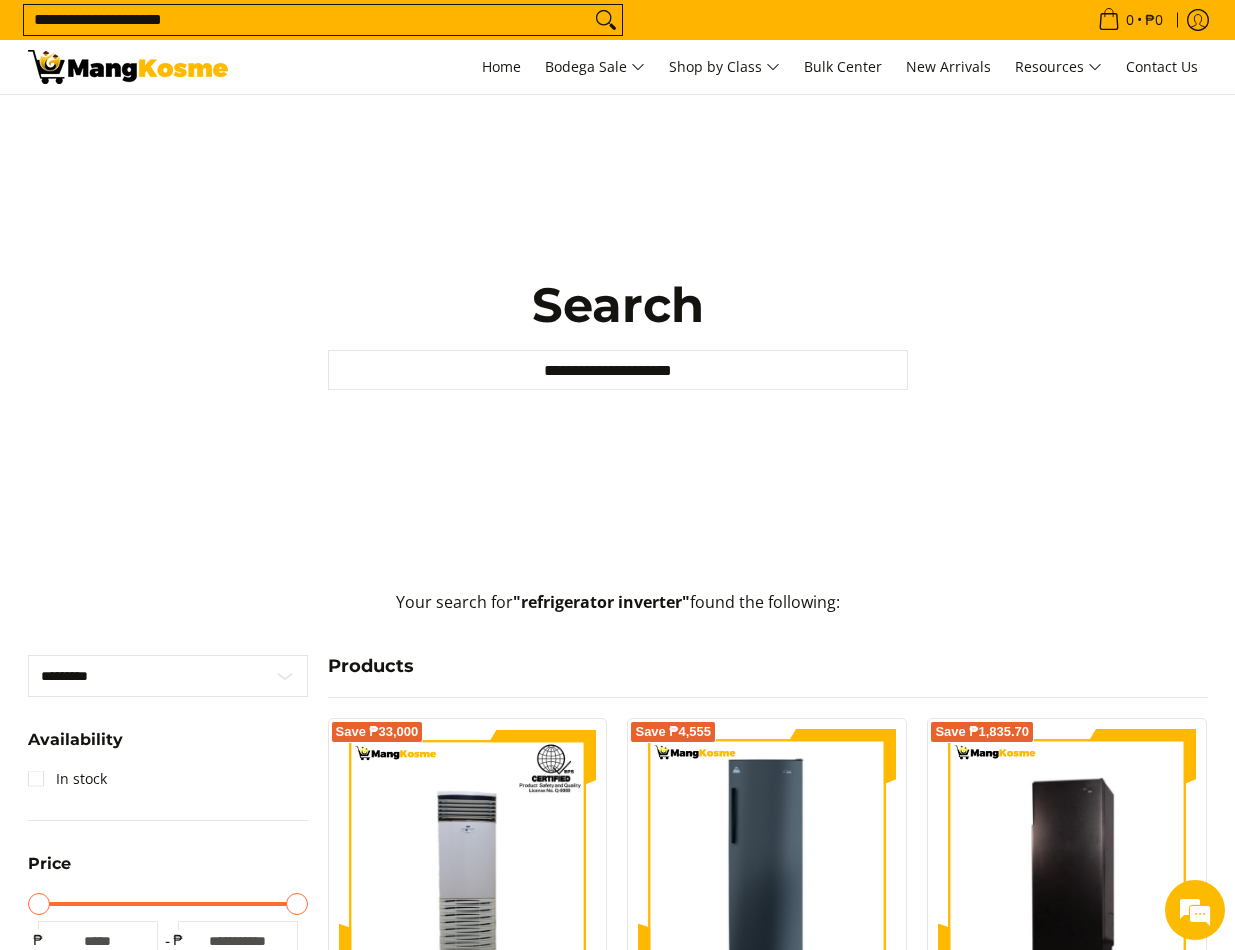 scroll, scrollTop: 189, scrollLeft: 0, axis: vertical 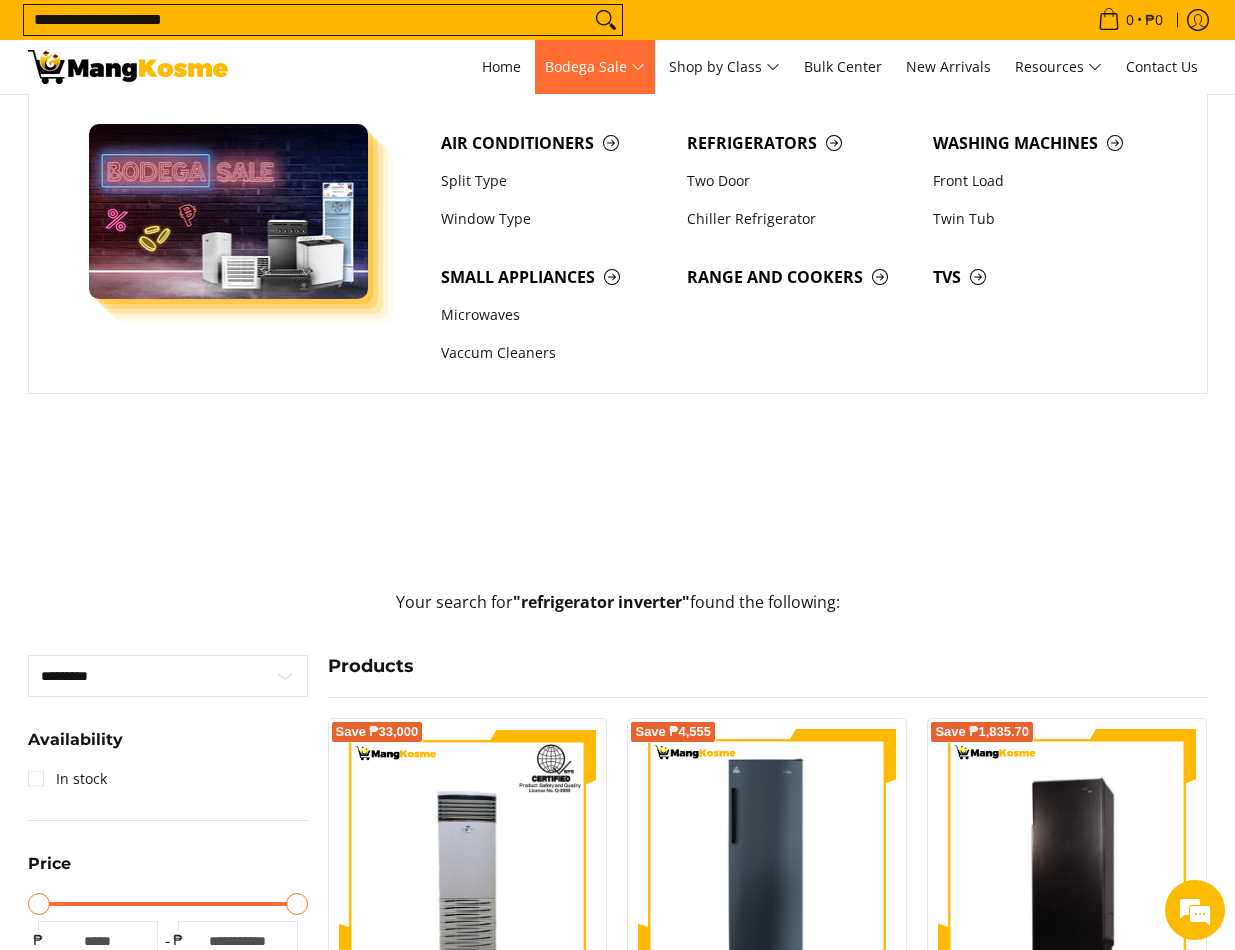 click on "Bodega Sale" at bounding box center (595, 67) 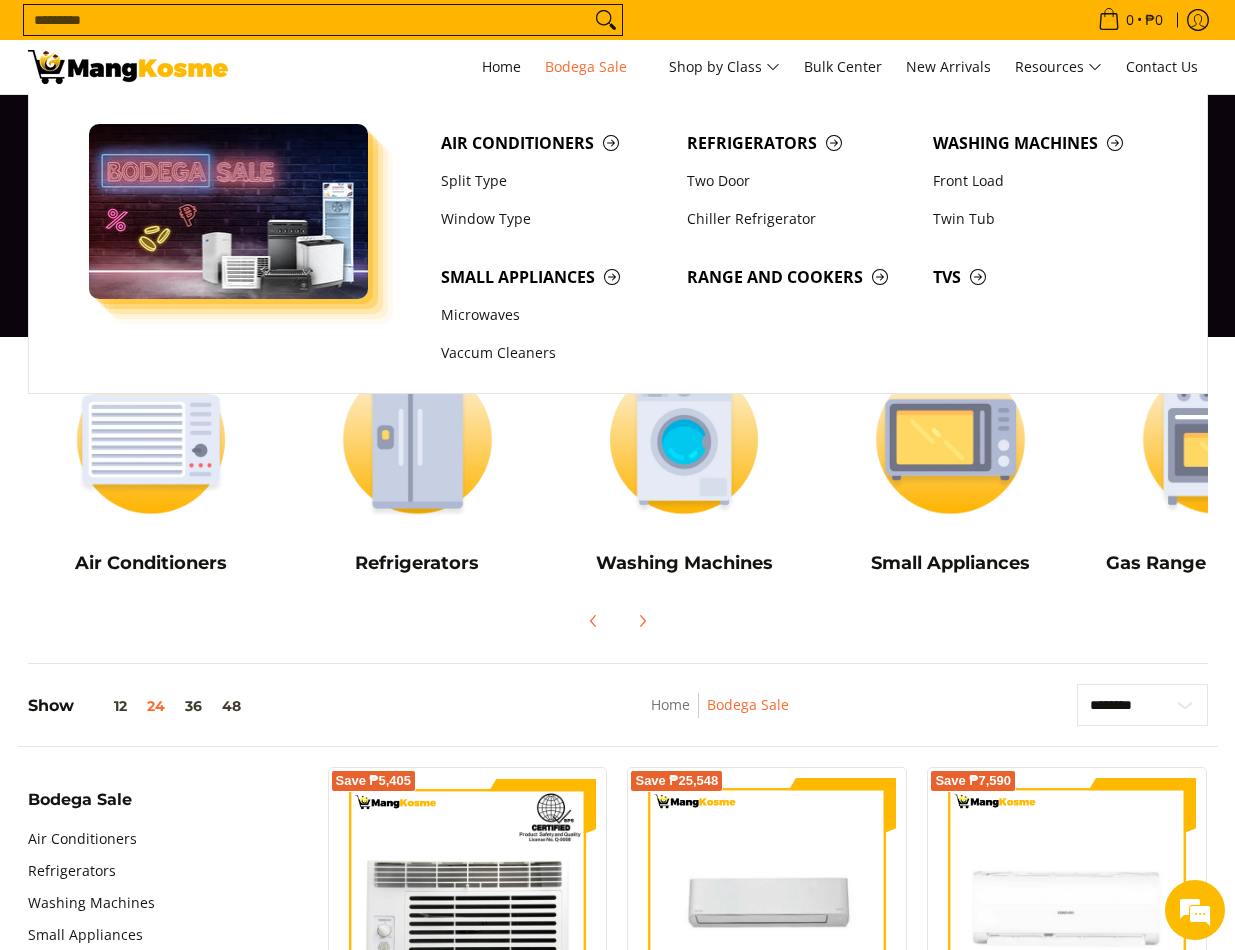 scroll, scrollTop: 0, scrollLeft: 0, axis: both 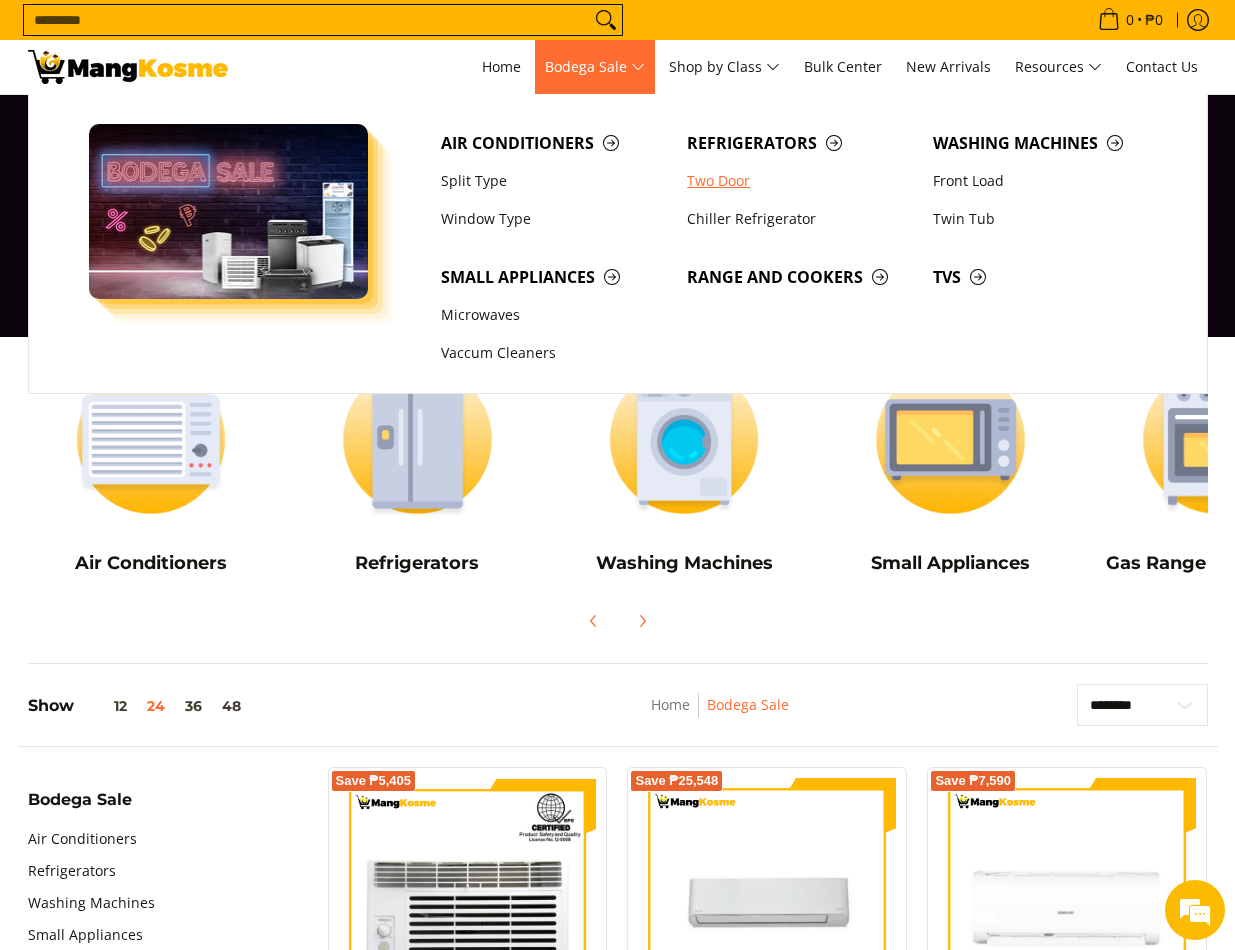 click on "Two Door" at bounding box center (800, 181) 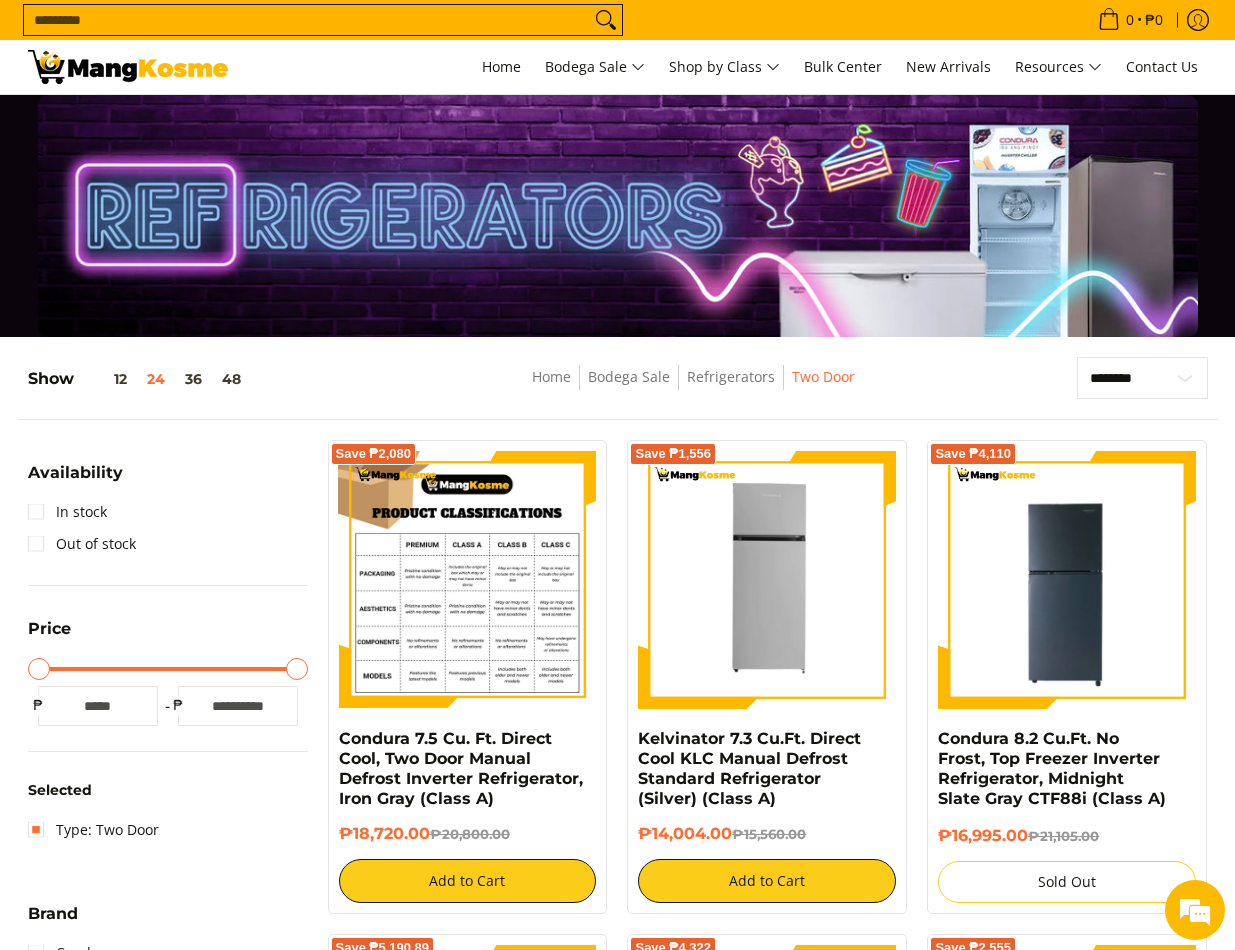 scroll, scrollTop: 0, scrollLeft: 0, axis: both 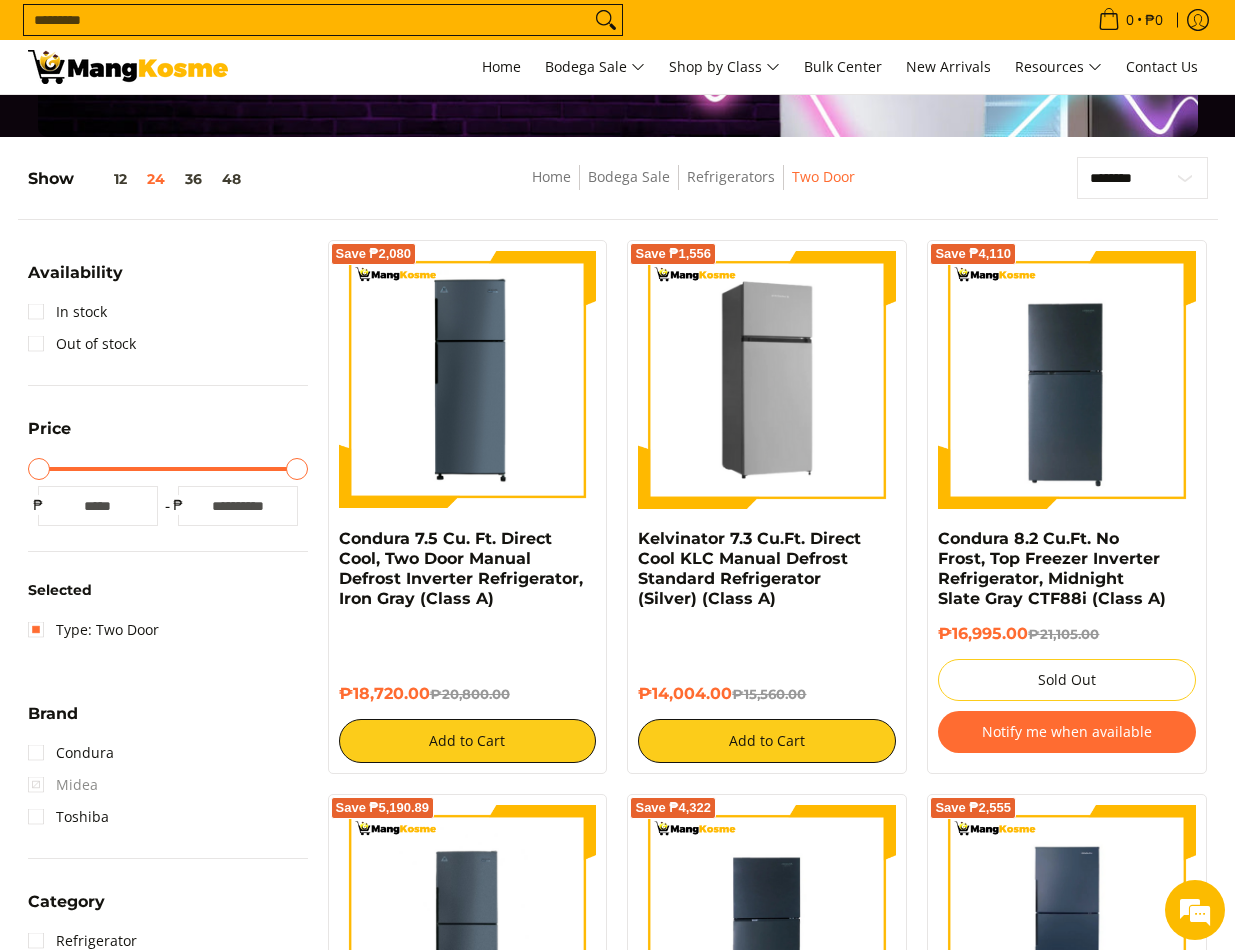 click at bounding box center [767, 380] 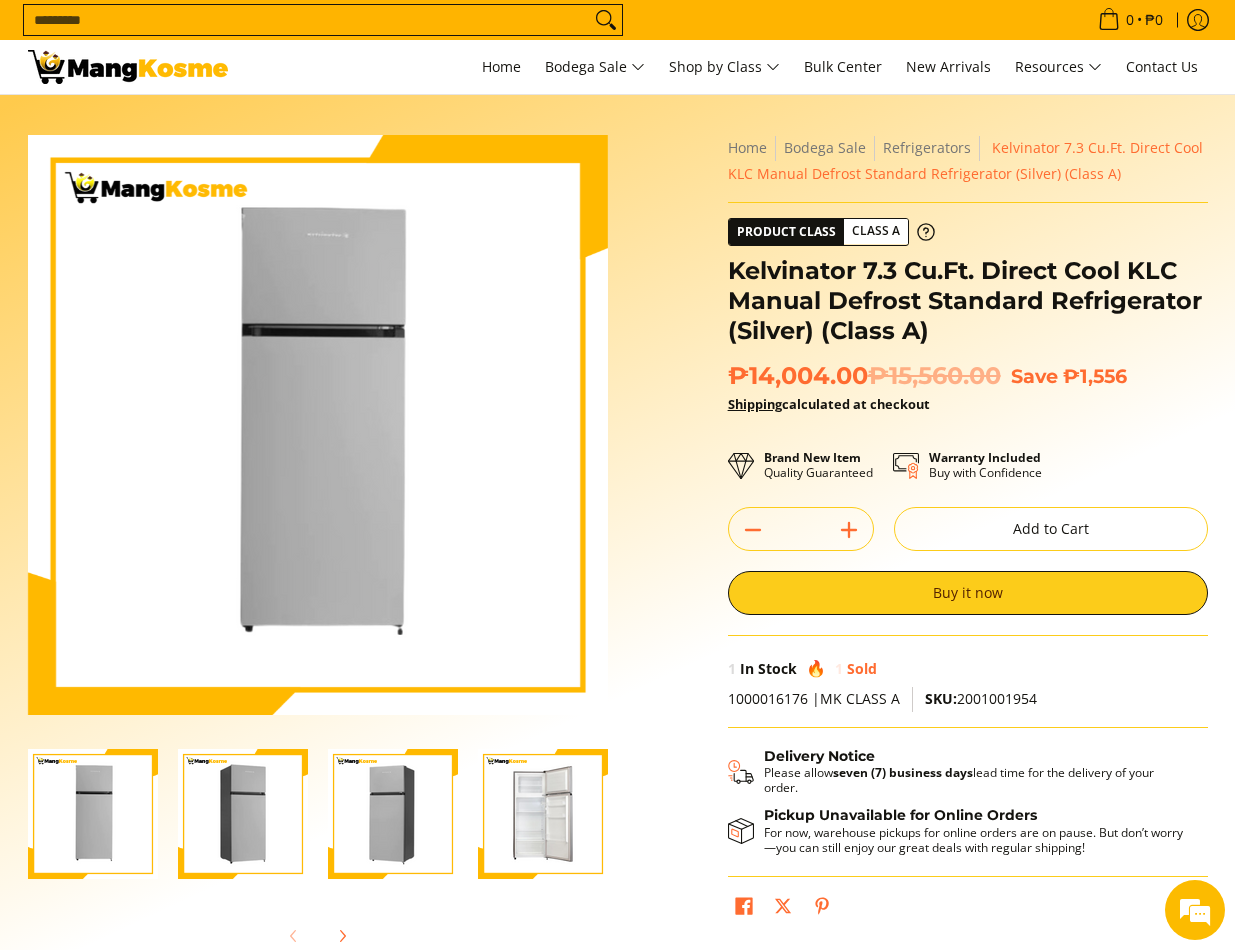 scroll, scrollTop: 0, scrollLeft: 0, axis: both 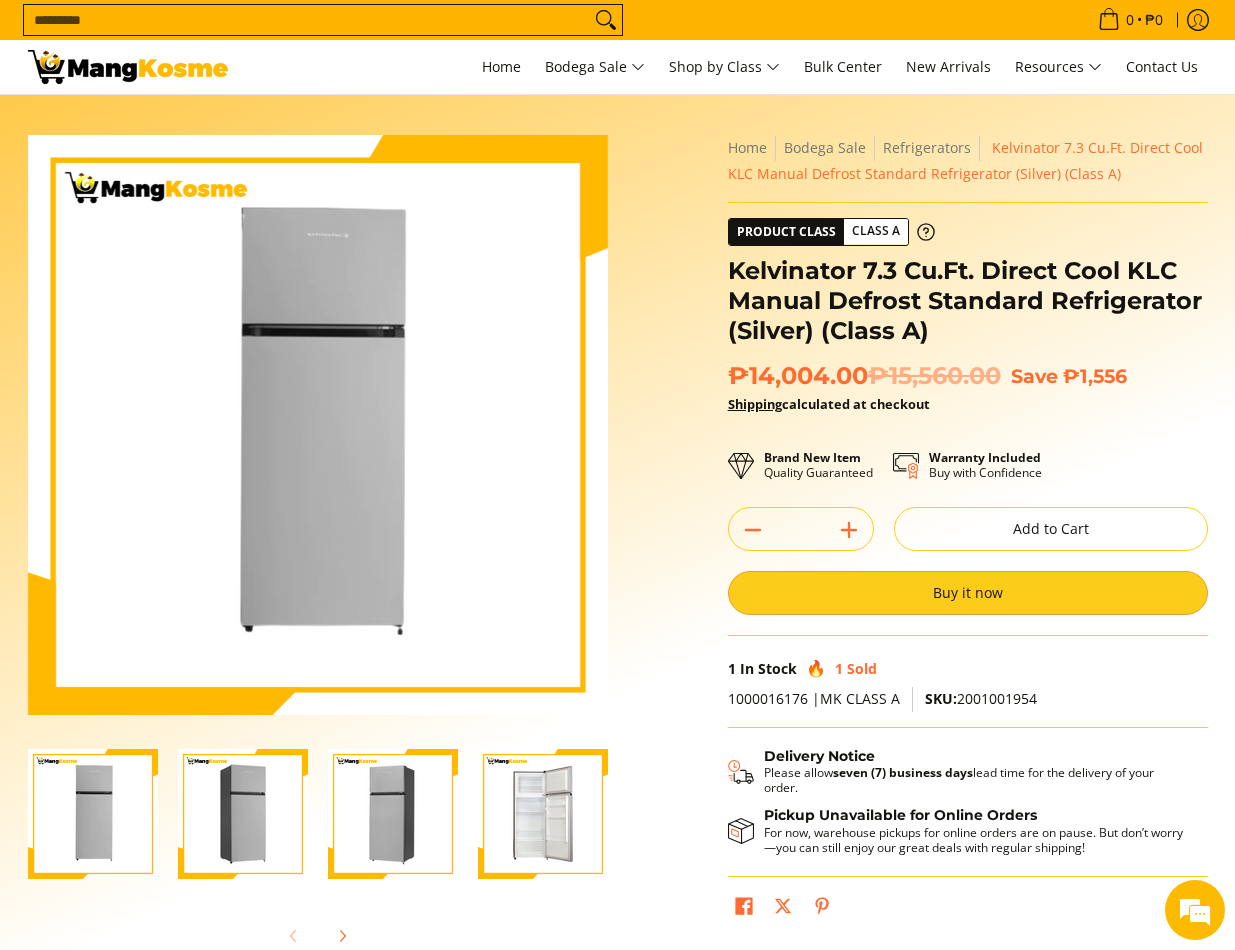 click on "Buy it now" at bounding box center (968, 593) 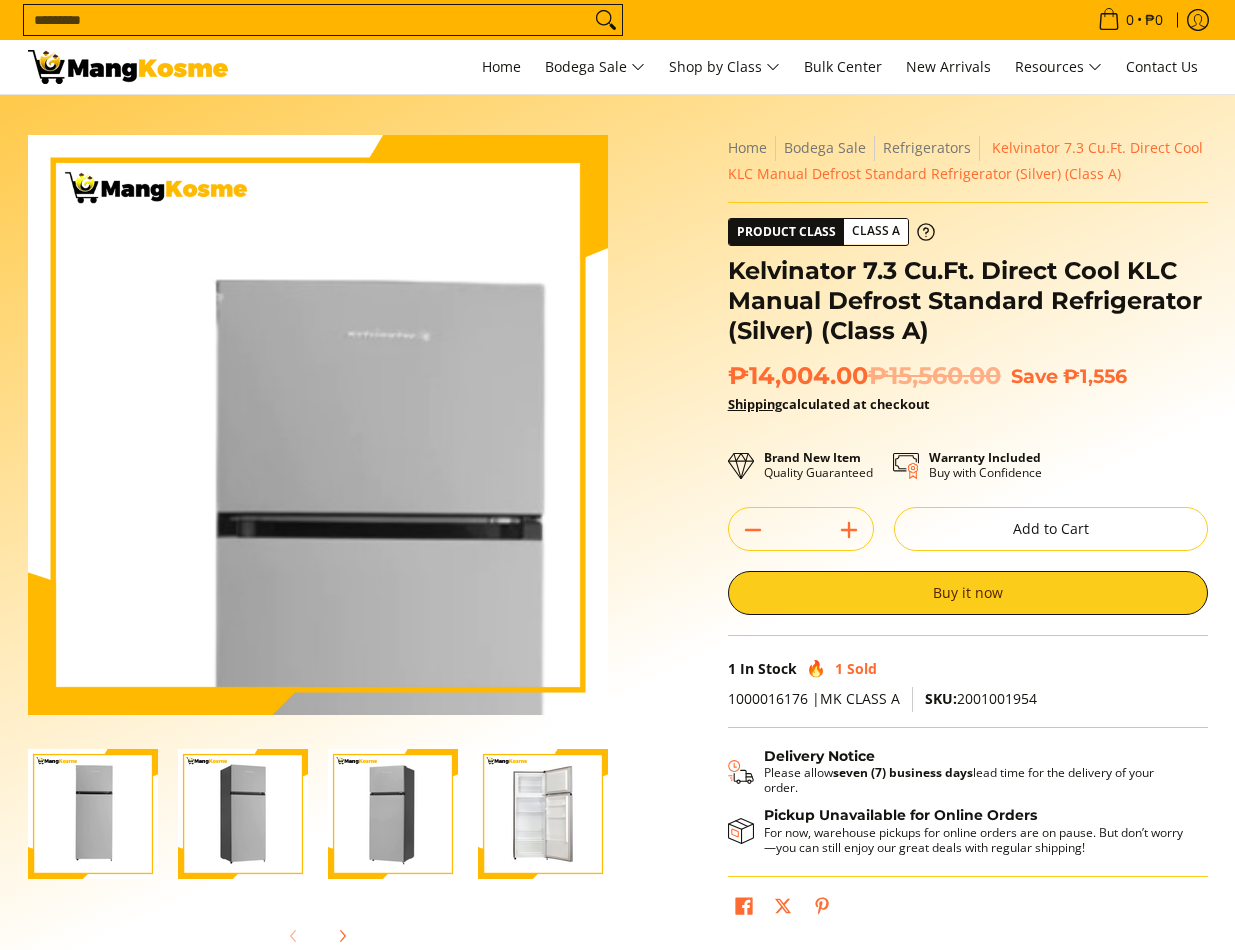 scroll, scrollTop: 0, scrollLeft: 0, axis: both 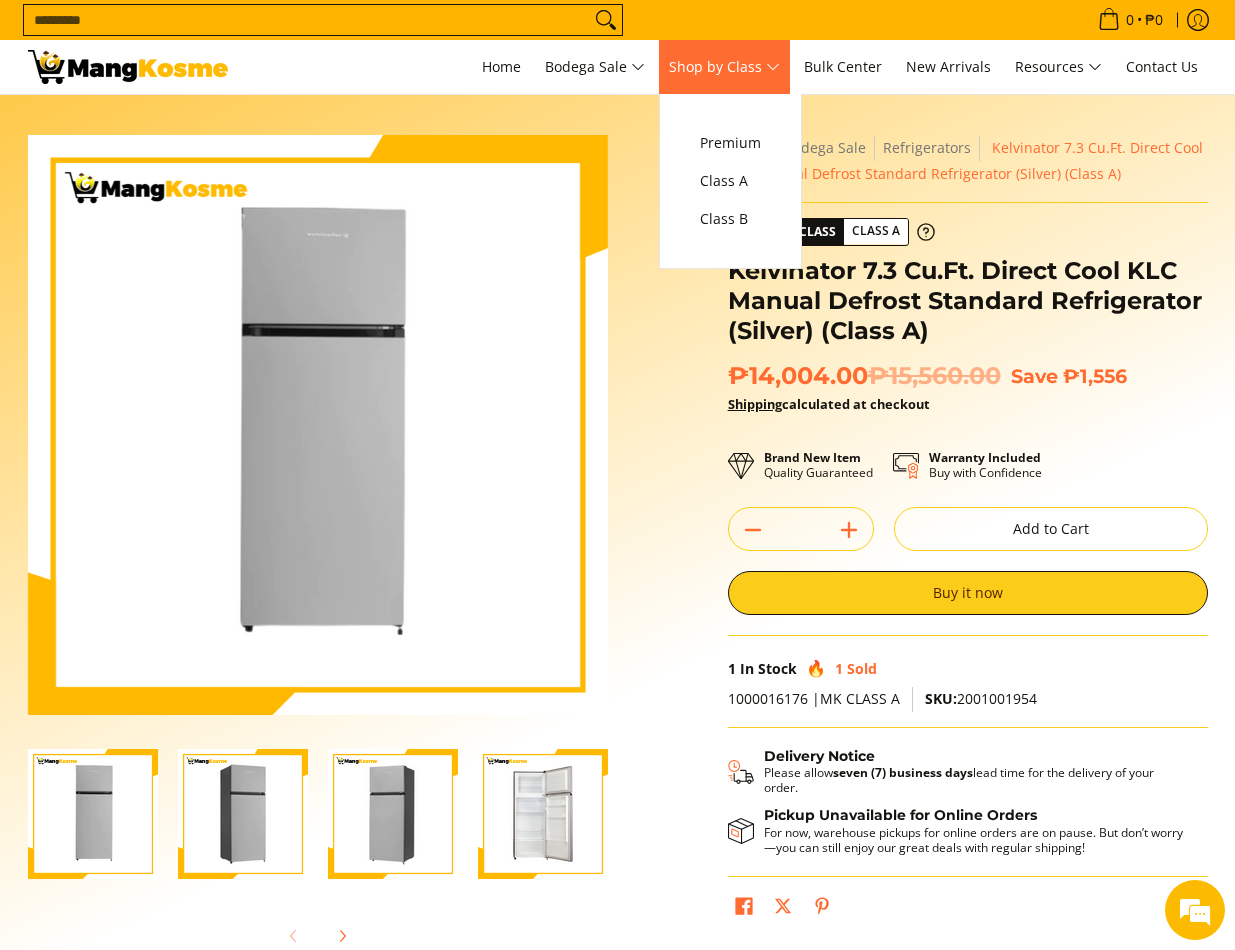 click on "Shop by Class" at bounding box center [724, 67] 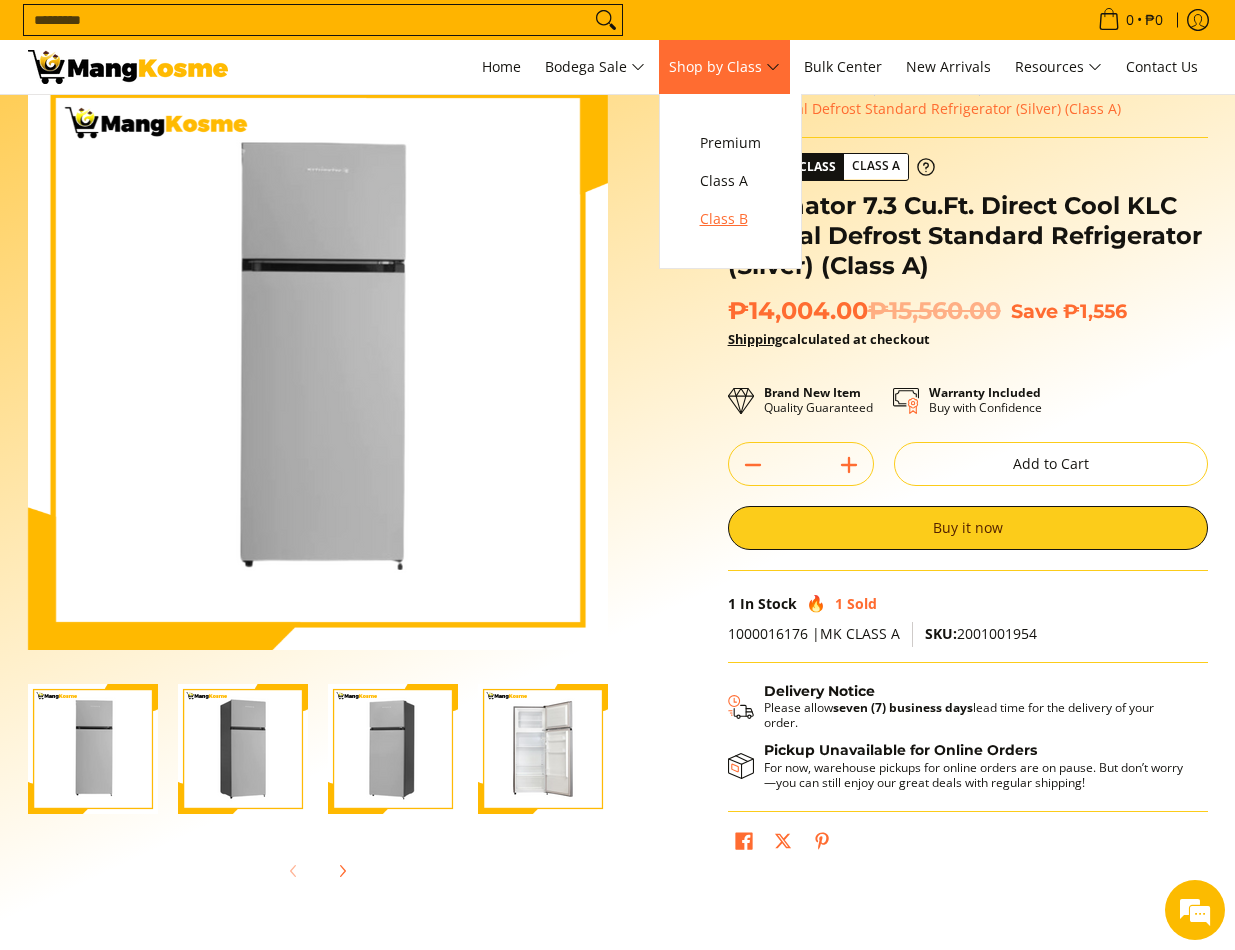 scroll, scrollTop: 100, scrollLeft: 0, axis: vertical 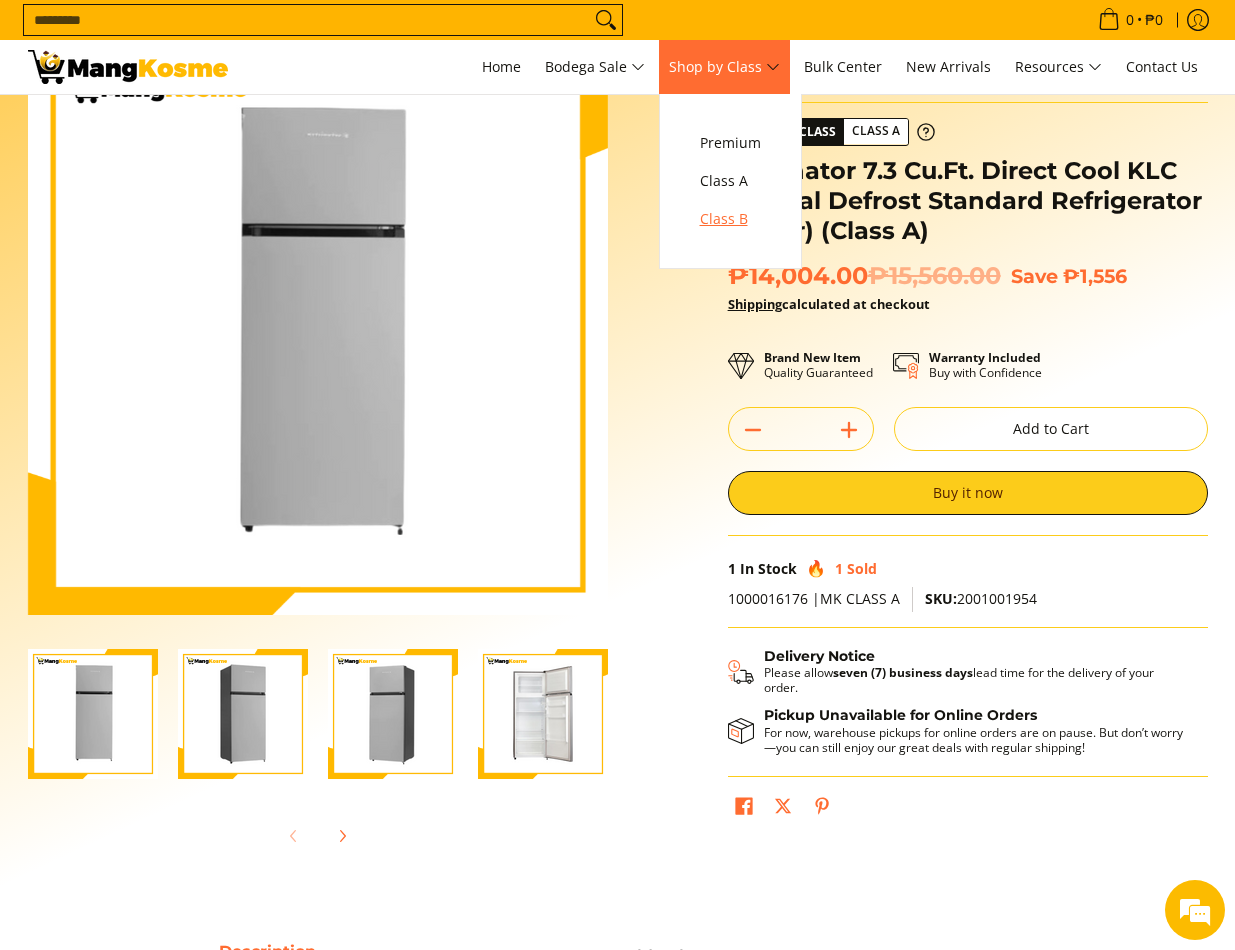 click on "Class B" at bounding box center [730, 219] 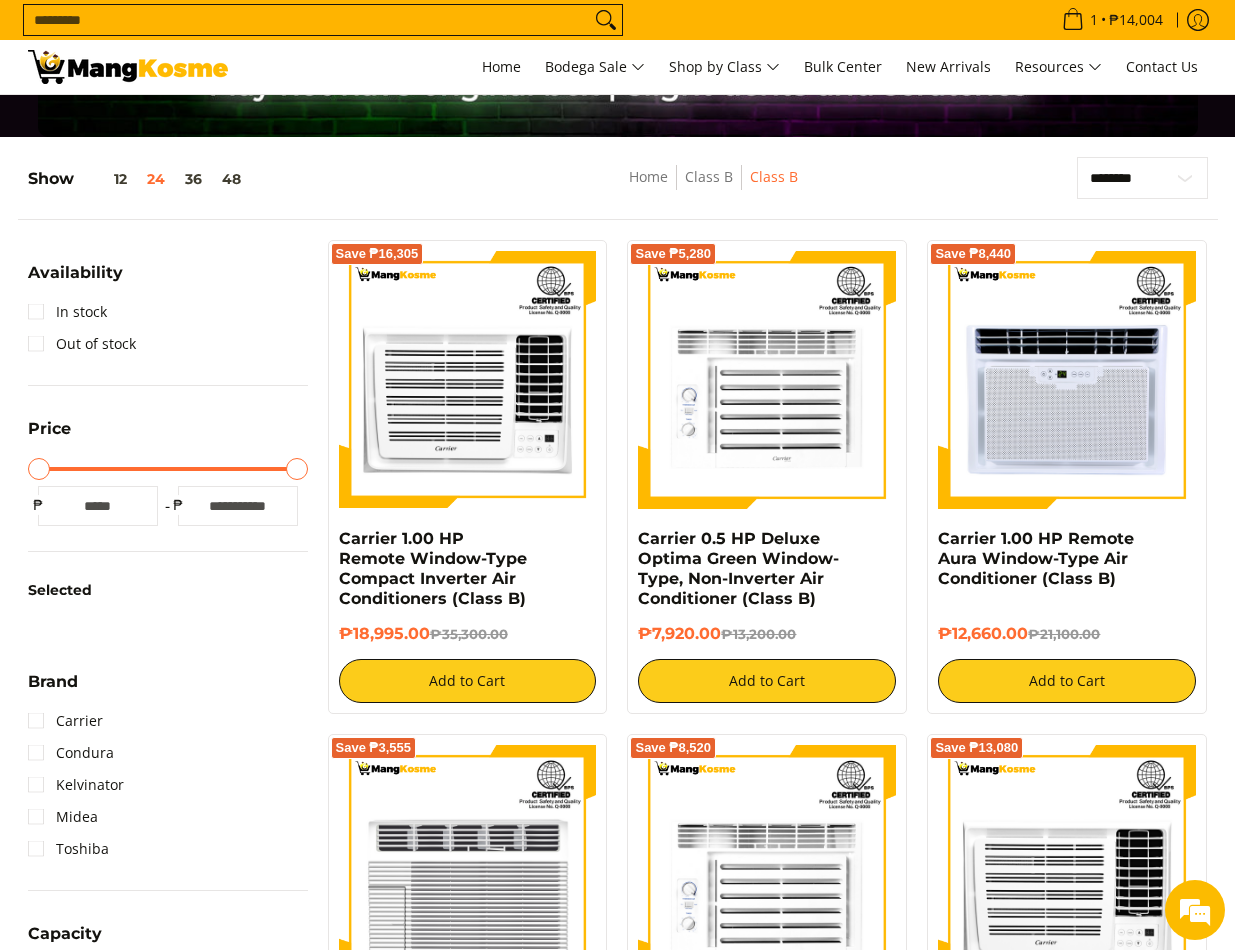 scroll, scrollTop: 200, scrollLeft: 0, axis: vertical 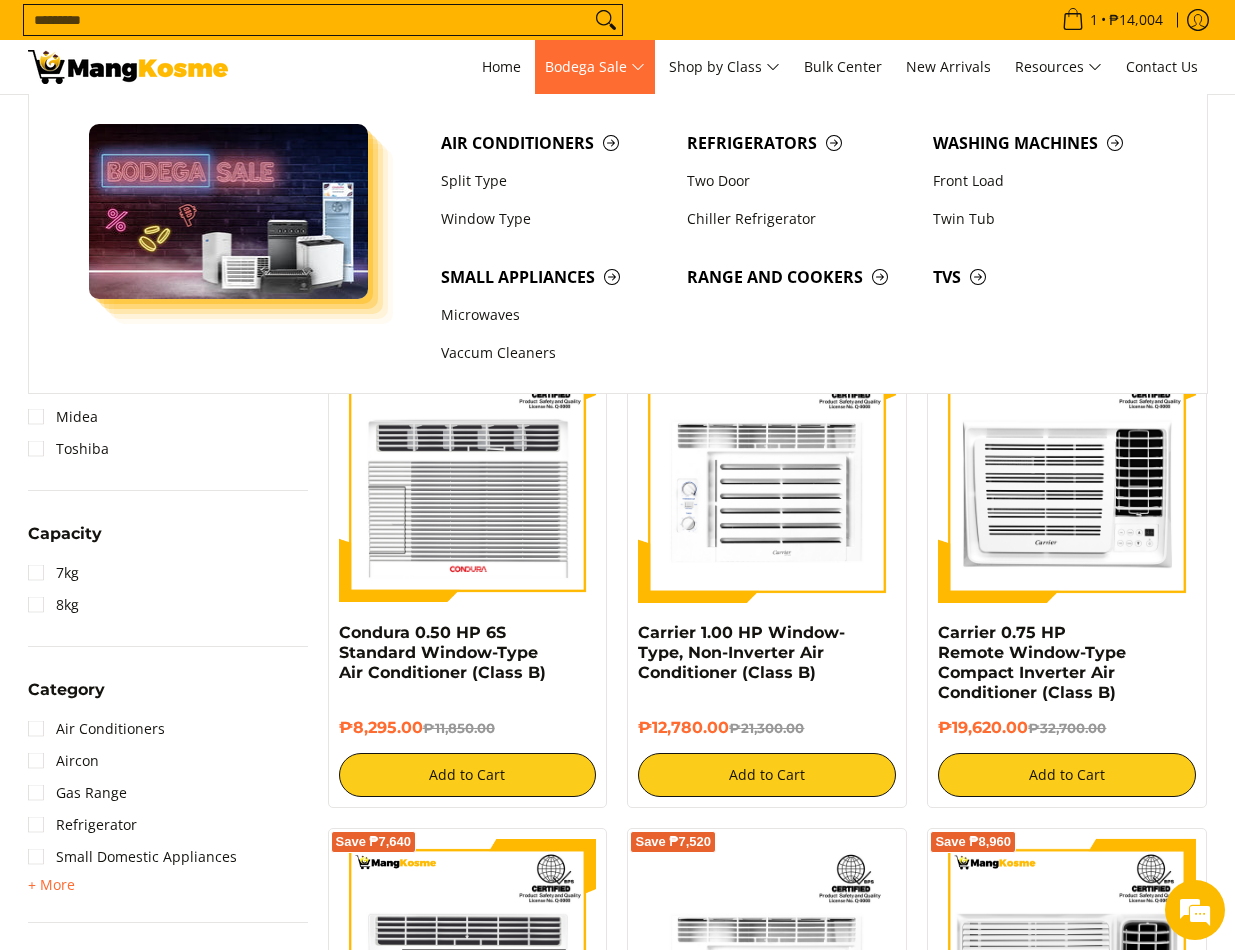 click on "Bodega Sale" at bounding box center (595, 67) 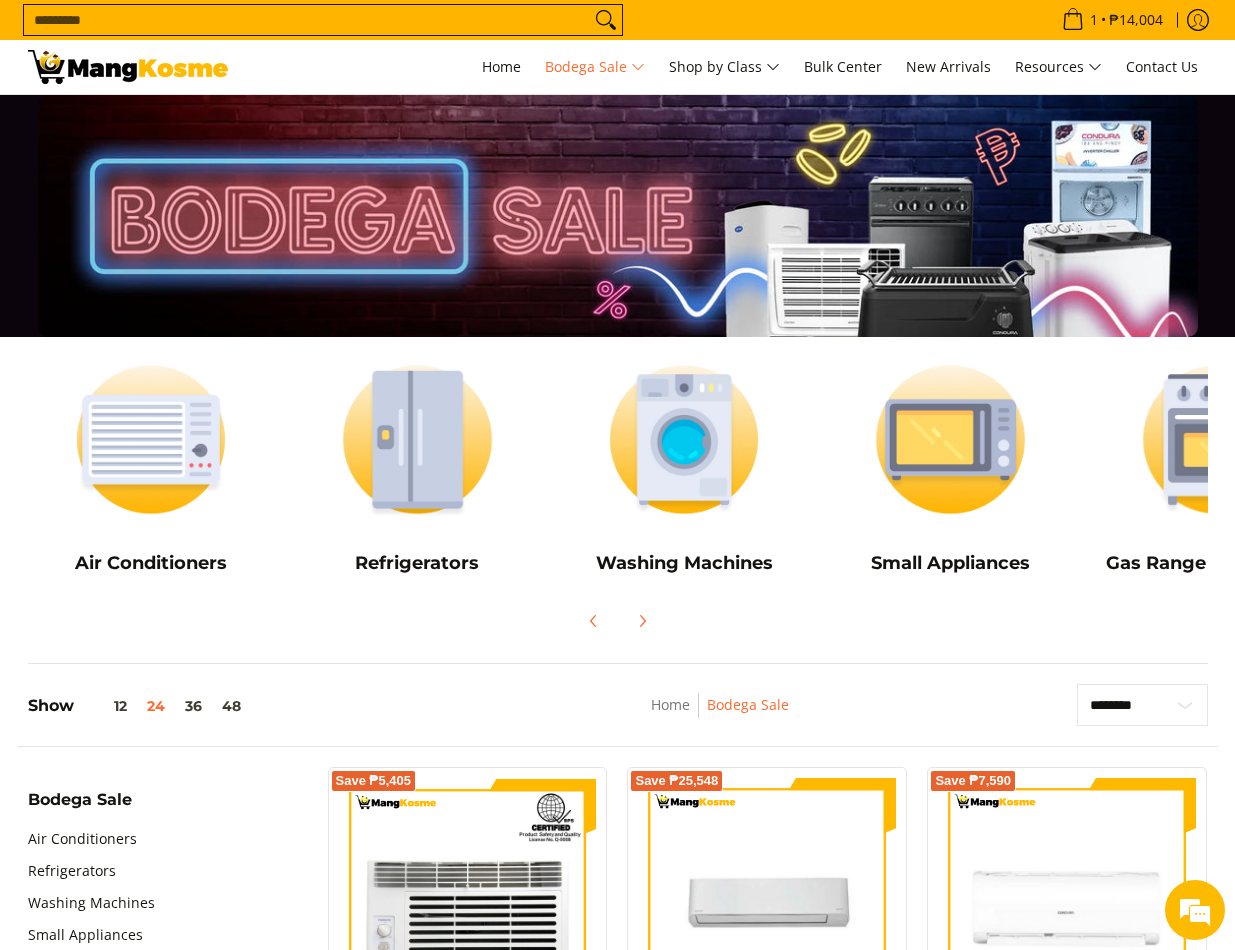 scroll, scrollTop: 0, scrollLeft: 0, axis: both 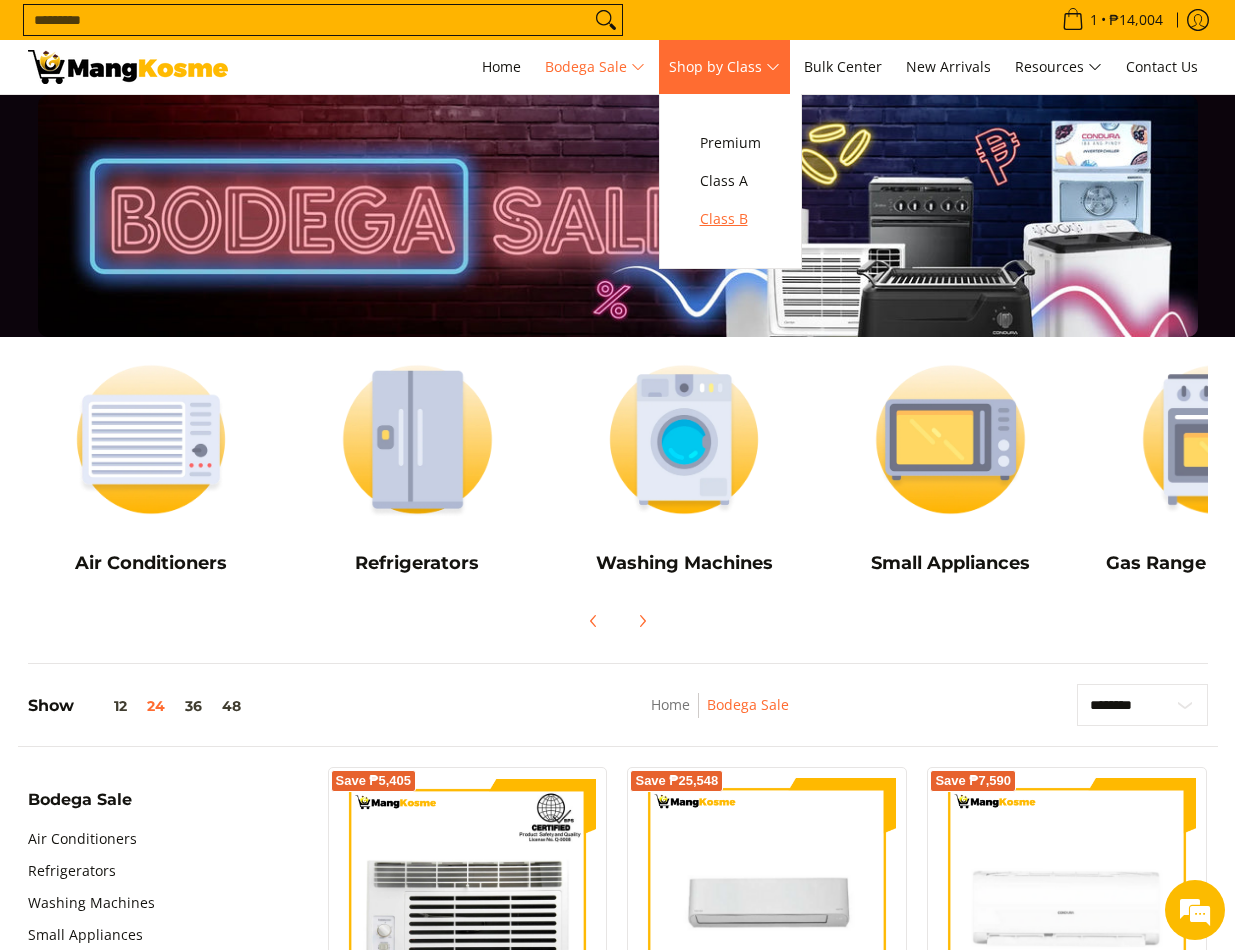 click on "Class B" at bounding box center (730, 219) 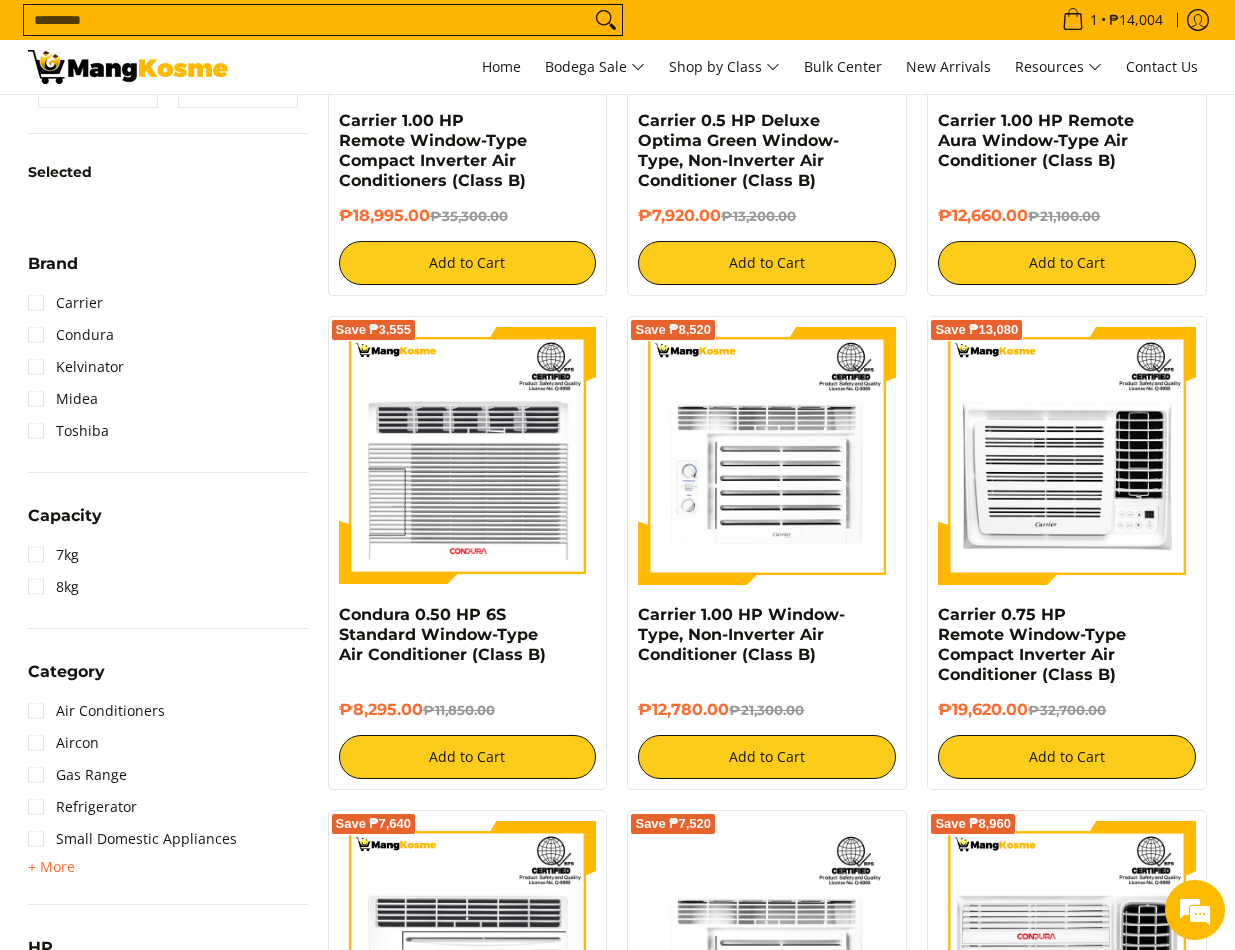 scroll, scrollTop: 0, scrollLeft: 0, axis: both 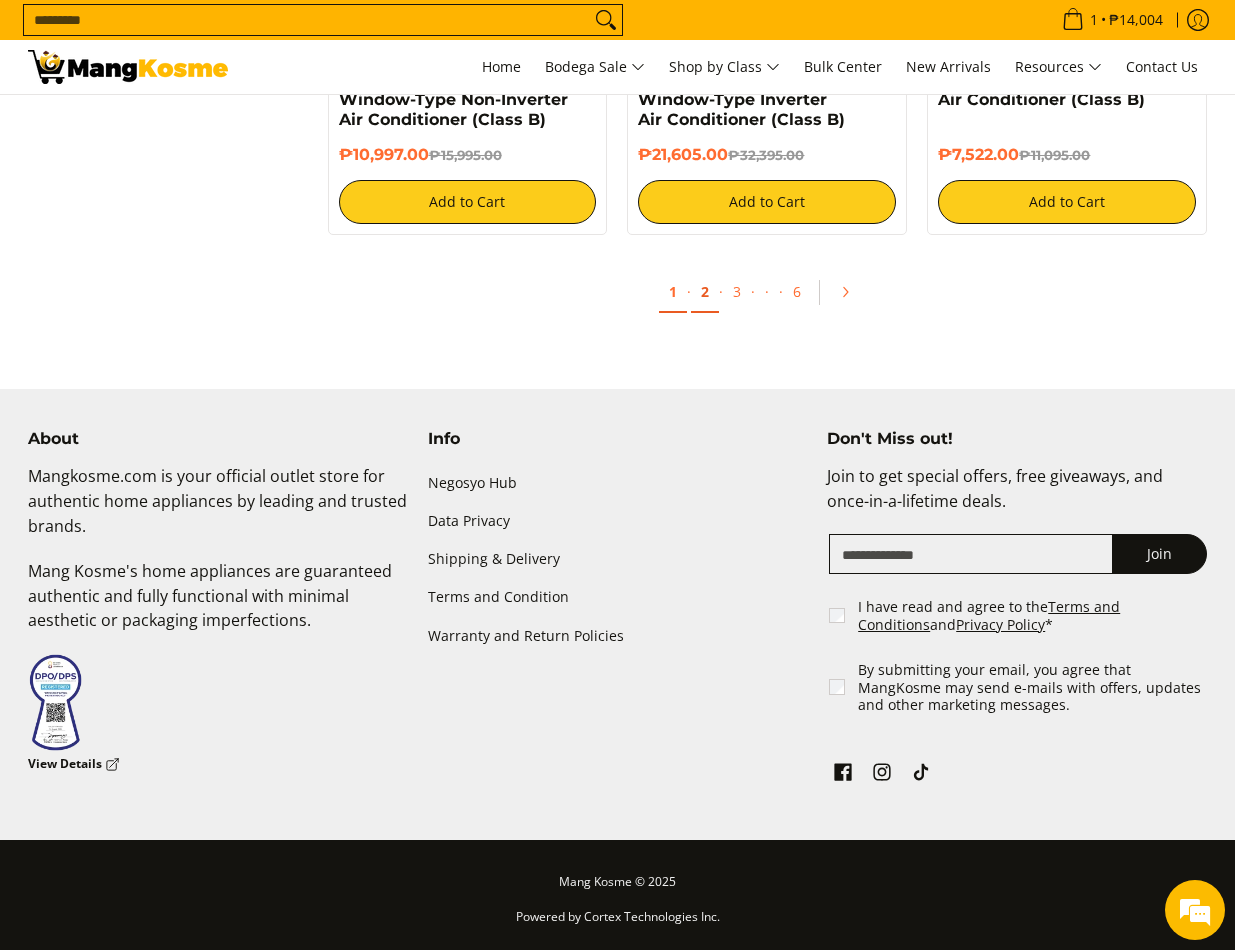 click on "2" at bounding box center (705, 292) 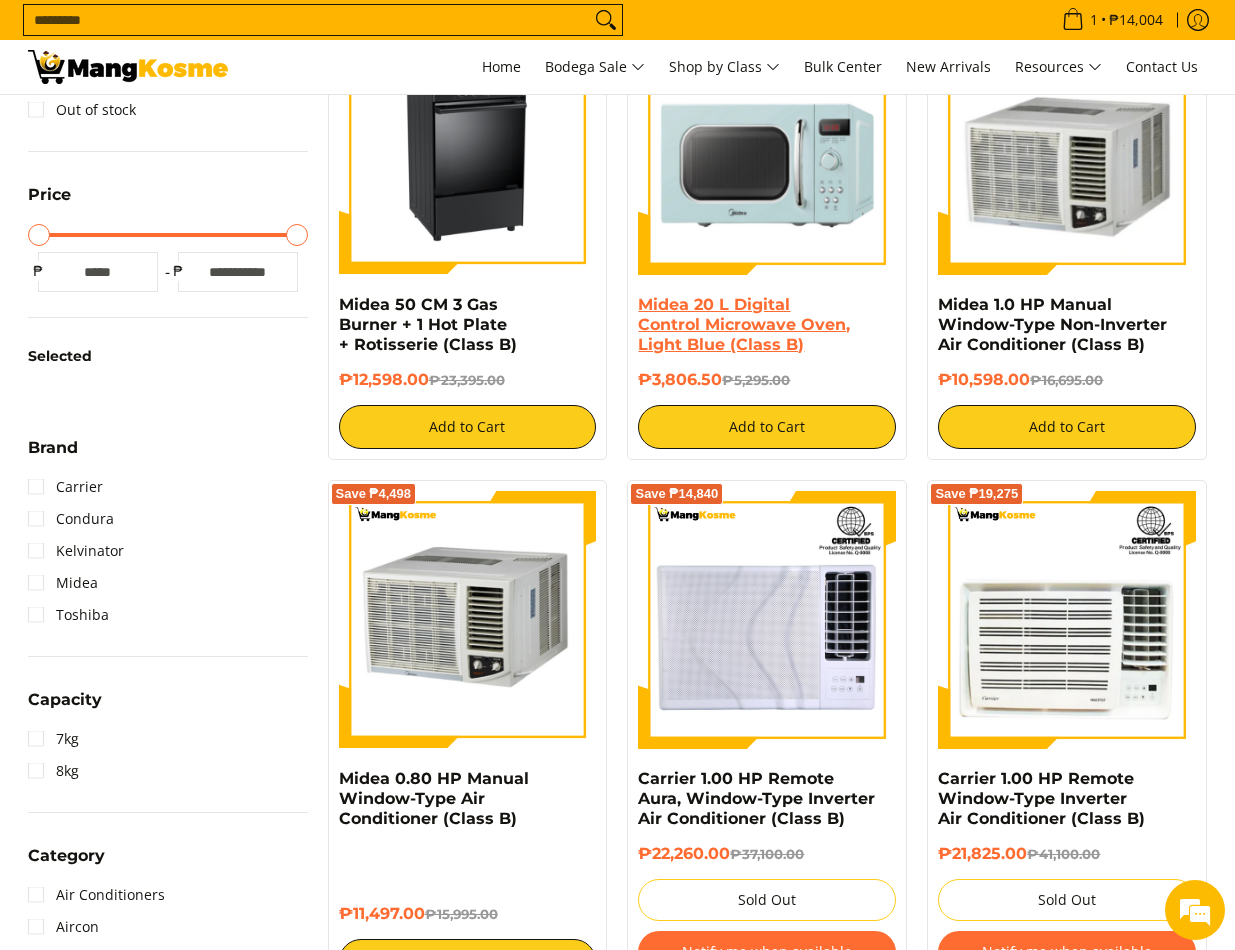 scroll, scrollTop: 0, scrollLeft: 0, axis: both 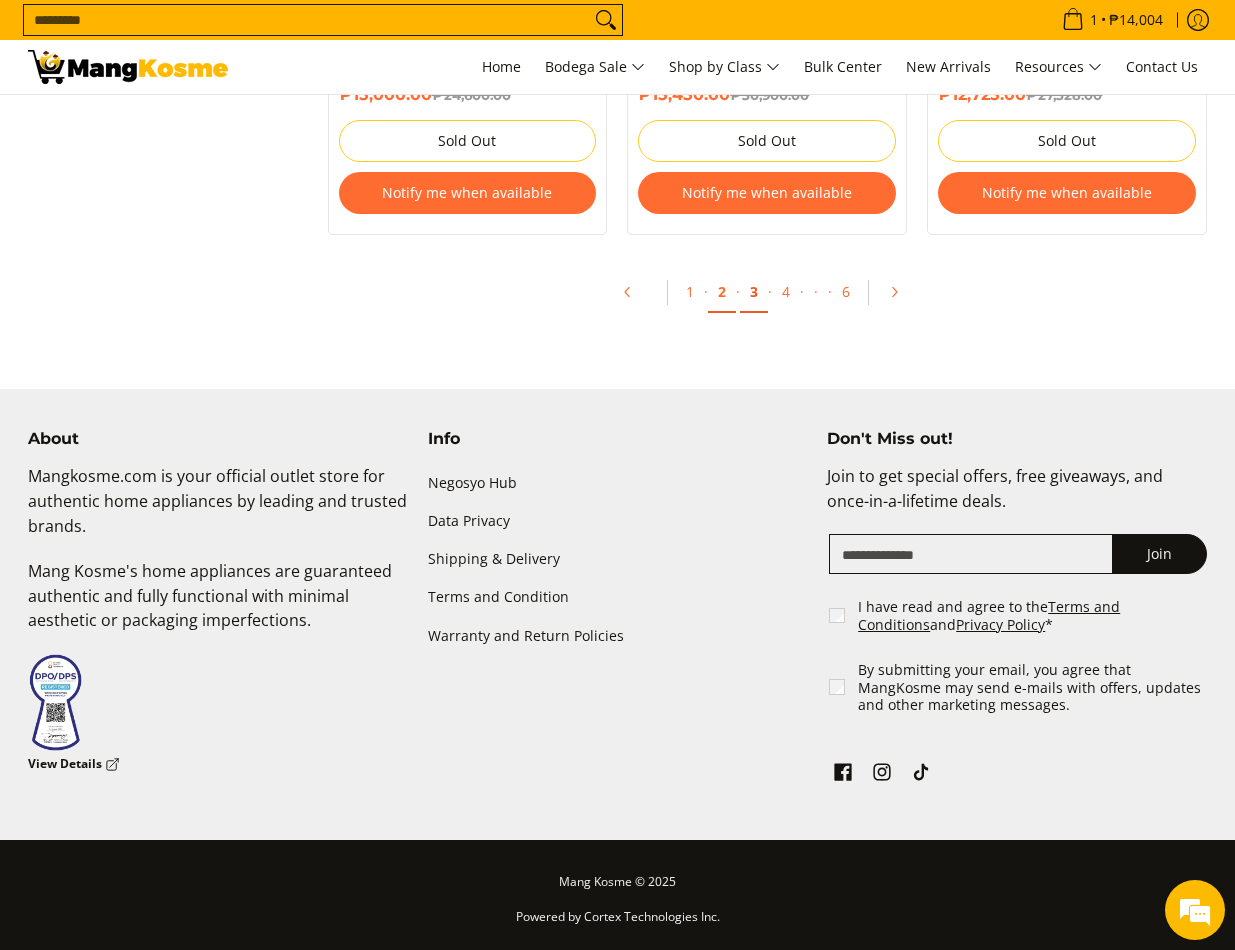 click on "3" at bounding box center [754, 292] 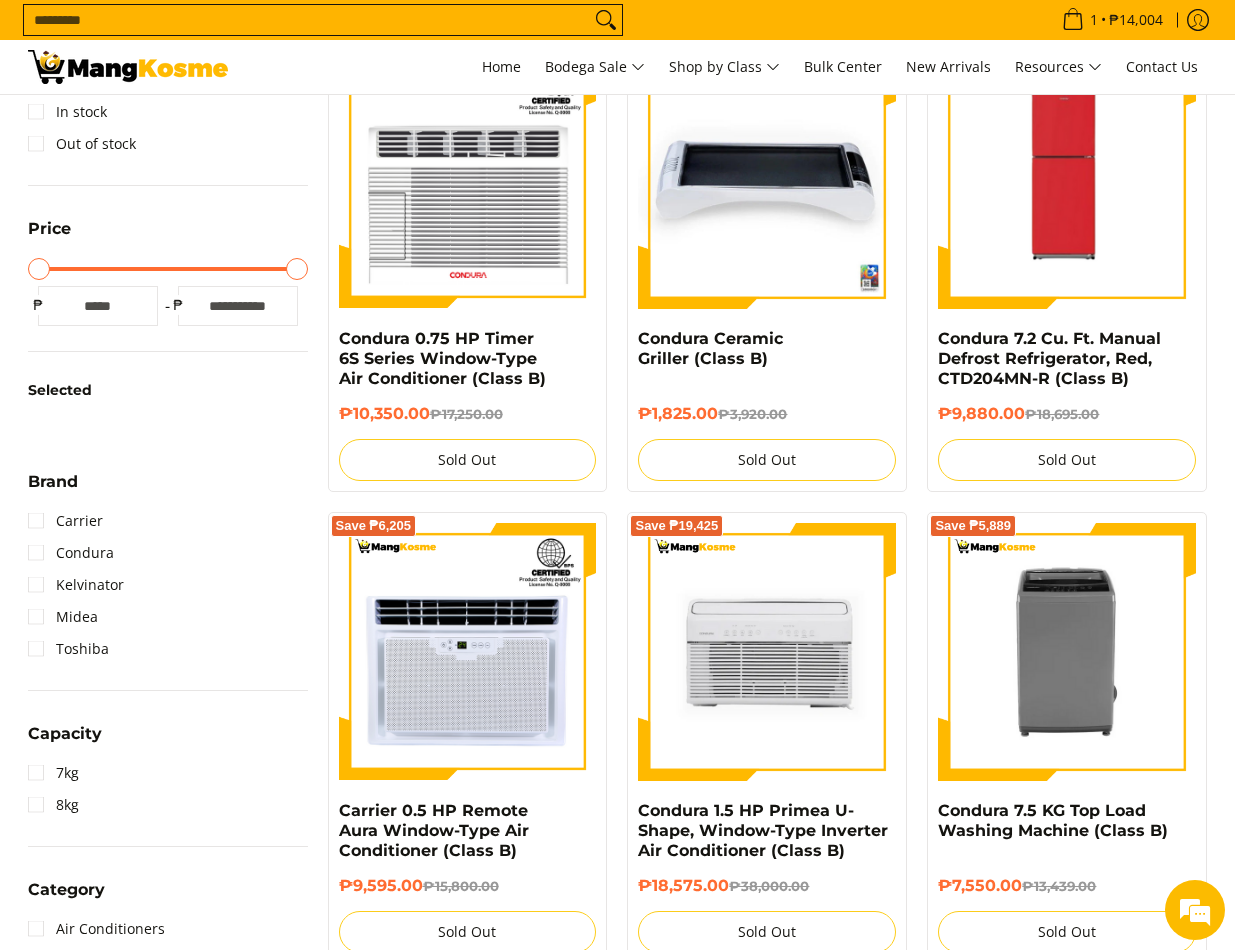 scroll, scrollTop: 400, scrollLeft: 0, axis: vertical 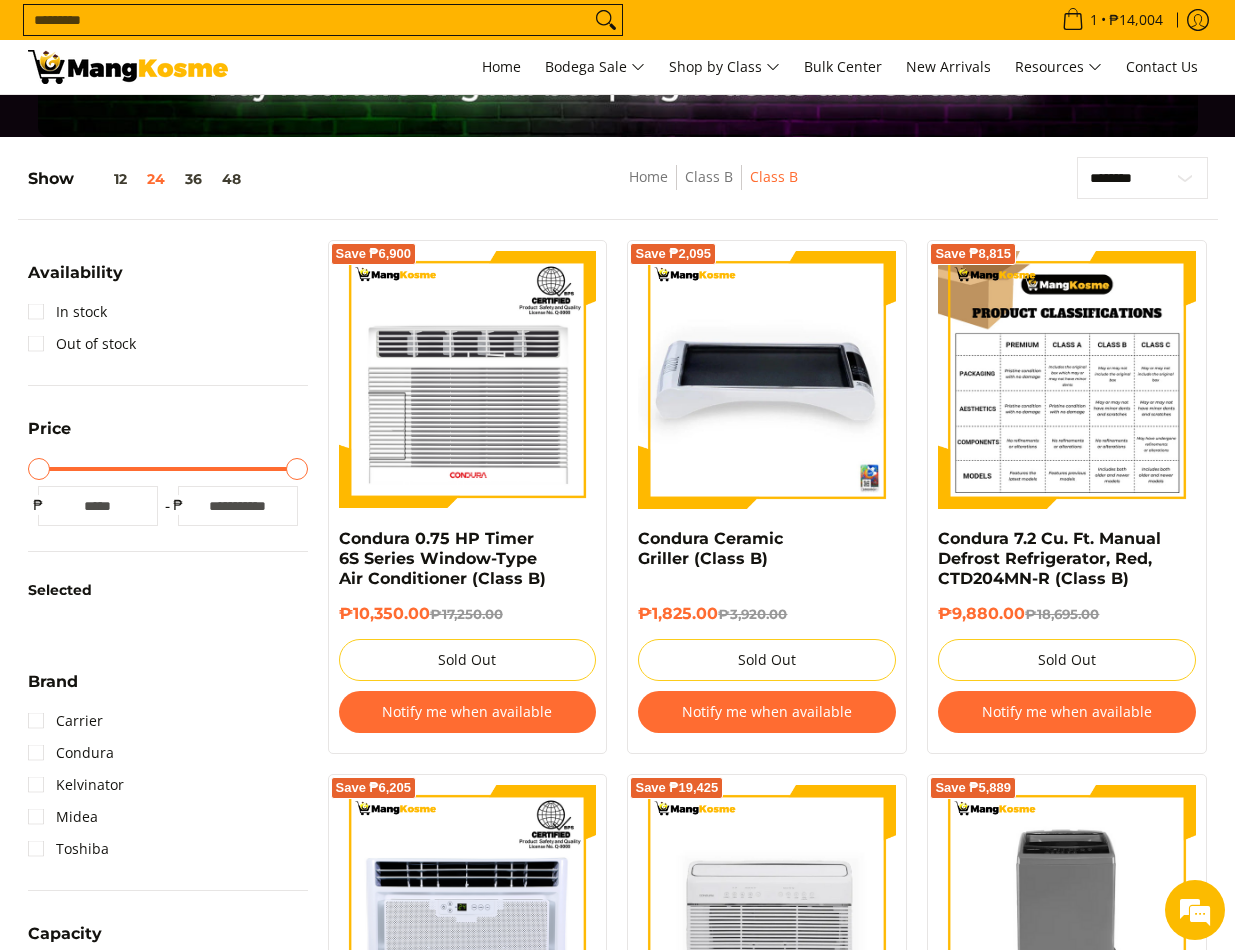 click at bounding box center [1067, 380] 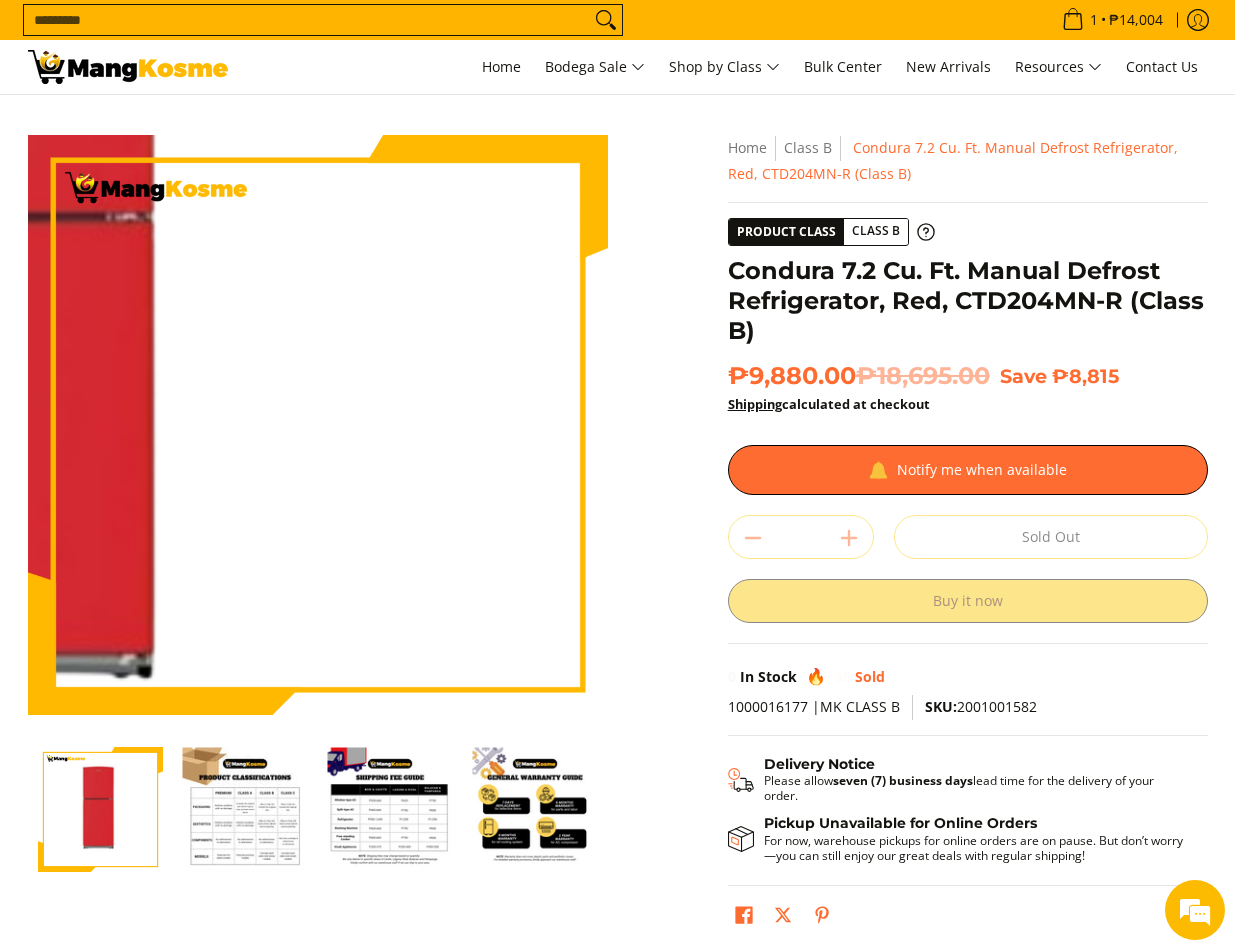 scroll, scrollTop: 0, scrollLeft: 0, axis: both 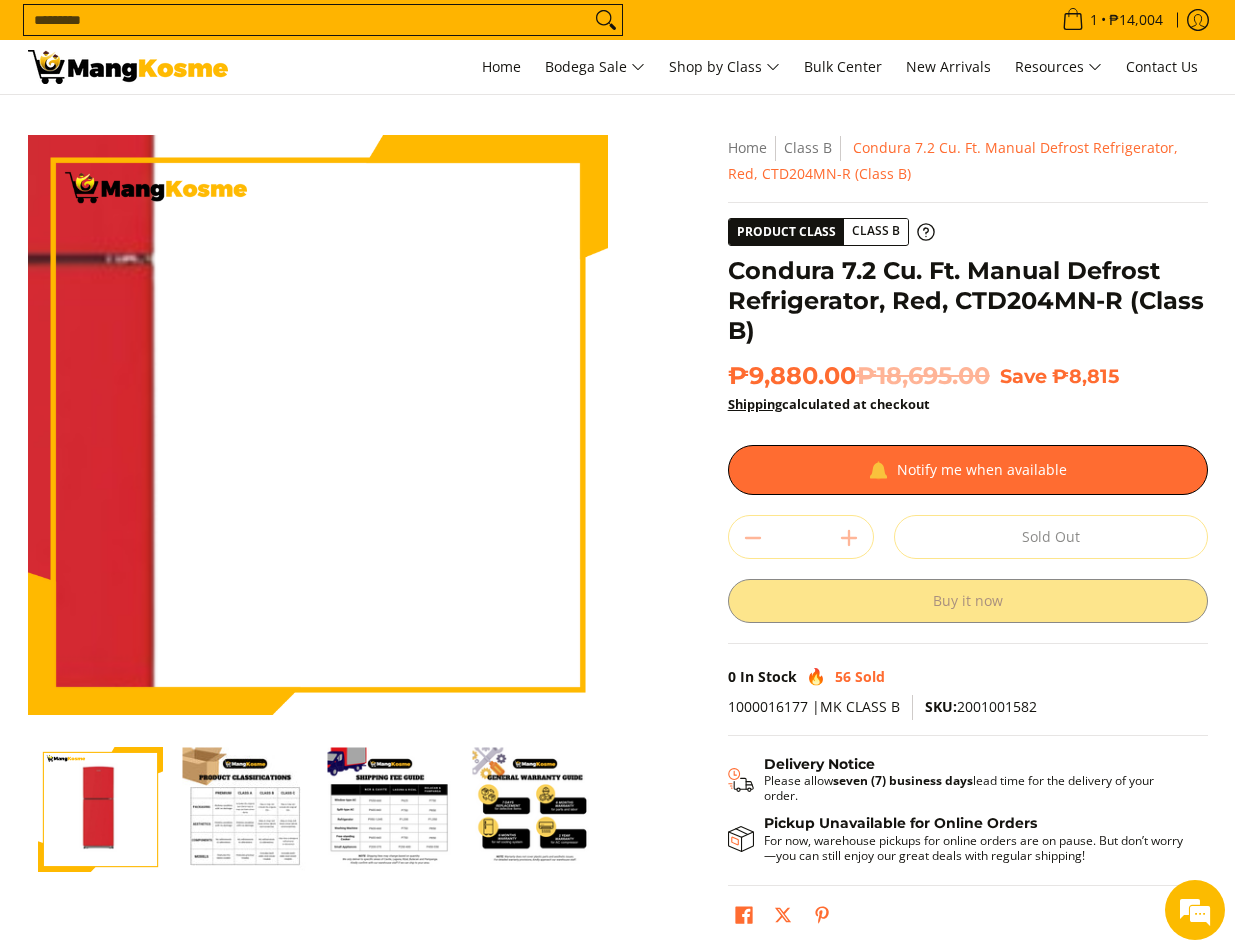 click at bounding box center (318, 425) 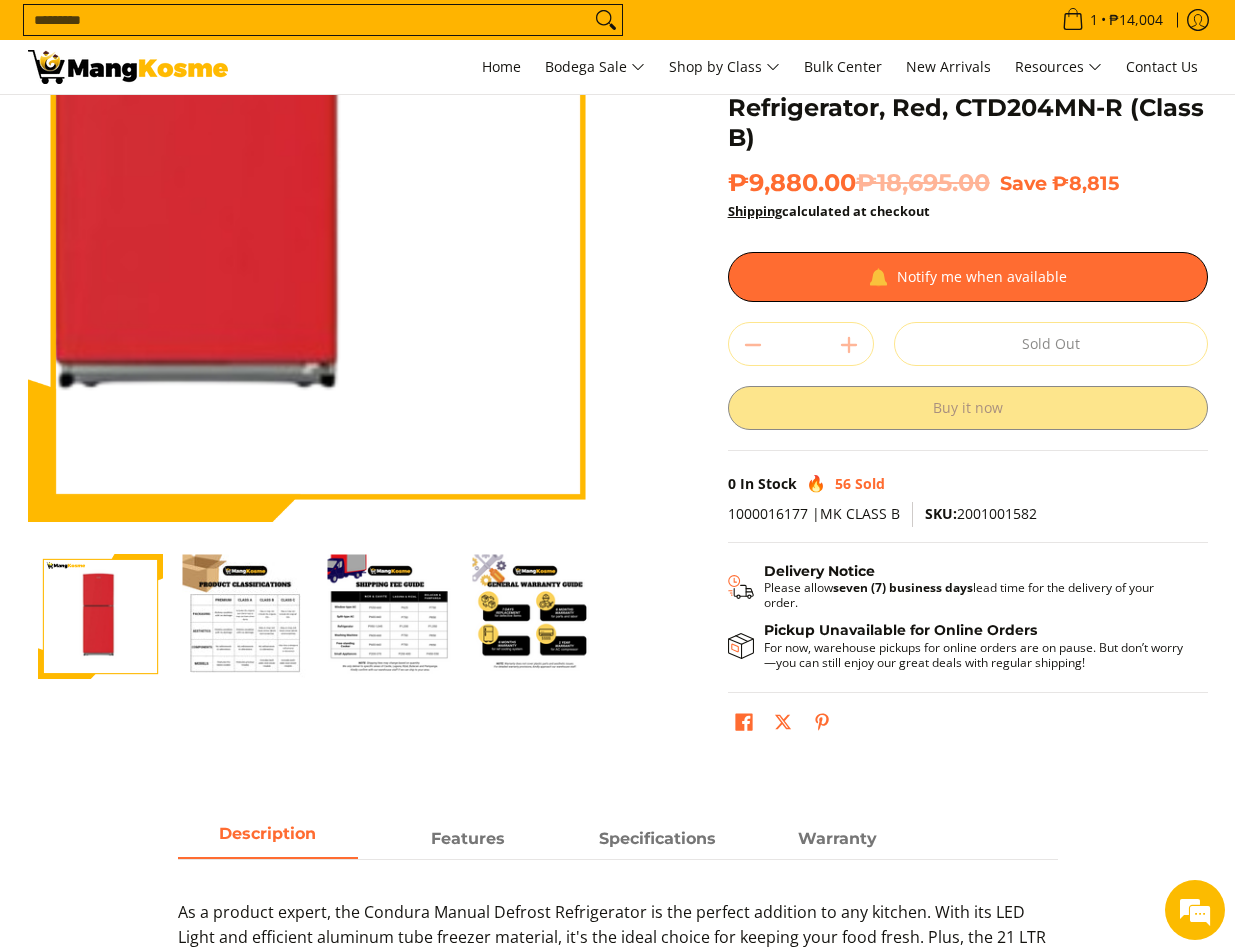 scroll, scrollTop: 200, scrollLeft: 0, axis: vertical 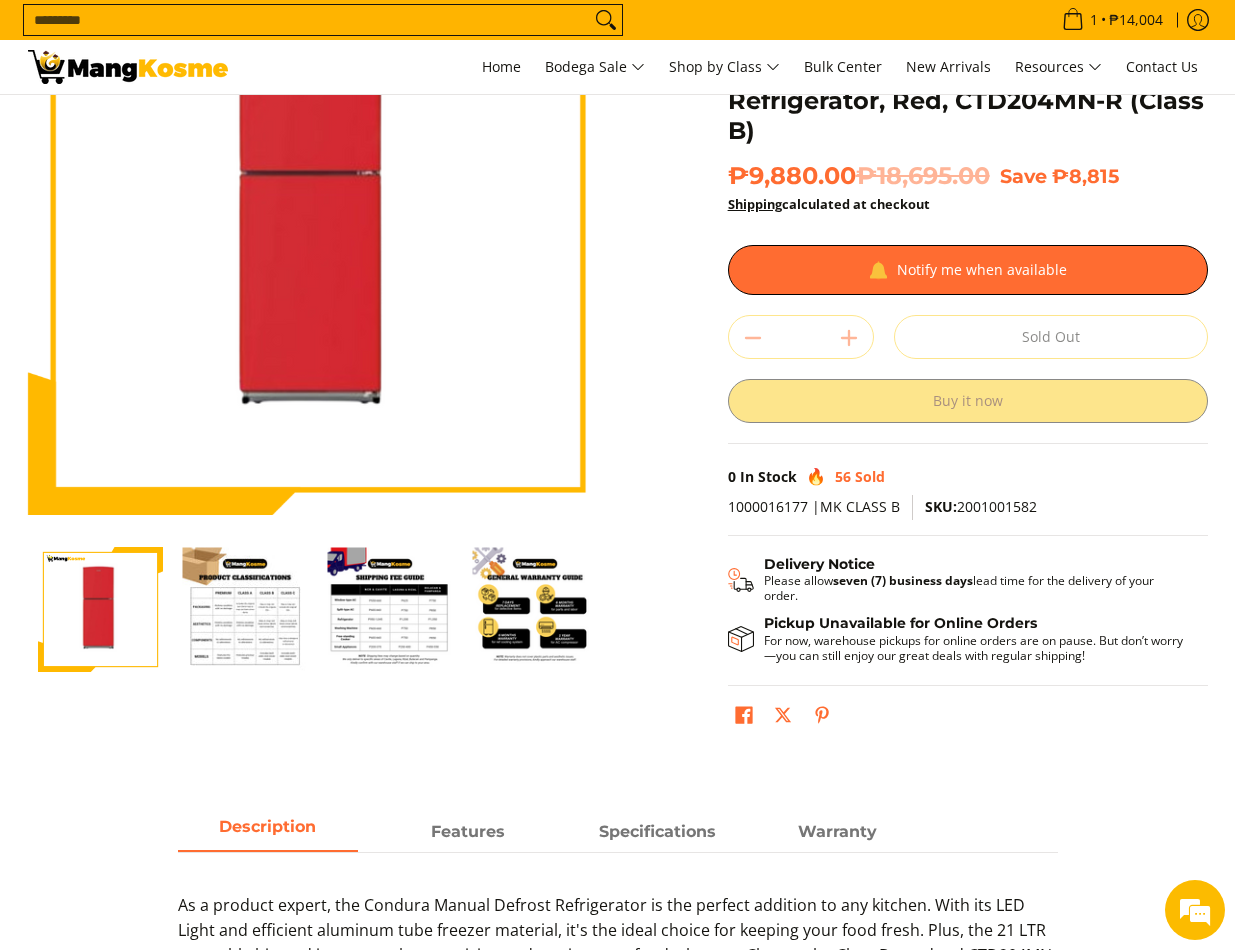 click at bounding box center (245, 609) 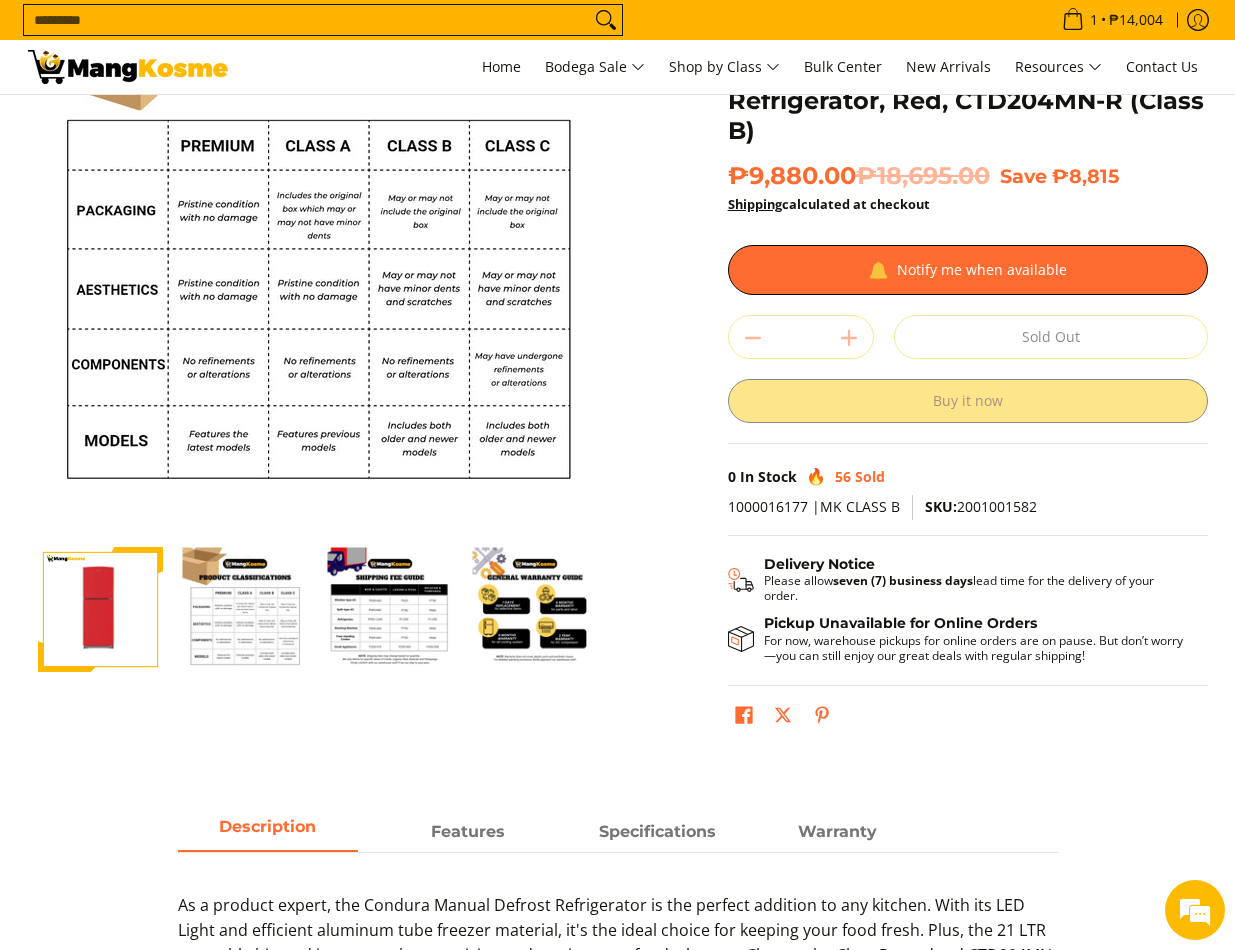 click at bounding box center (390, 609) 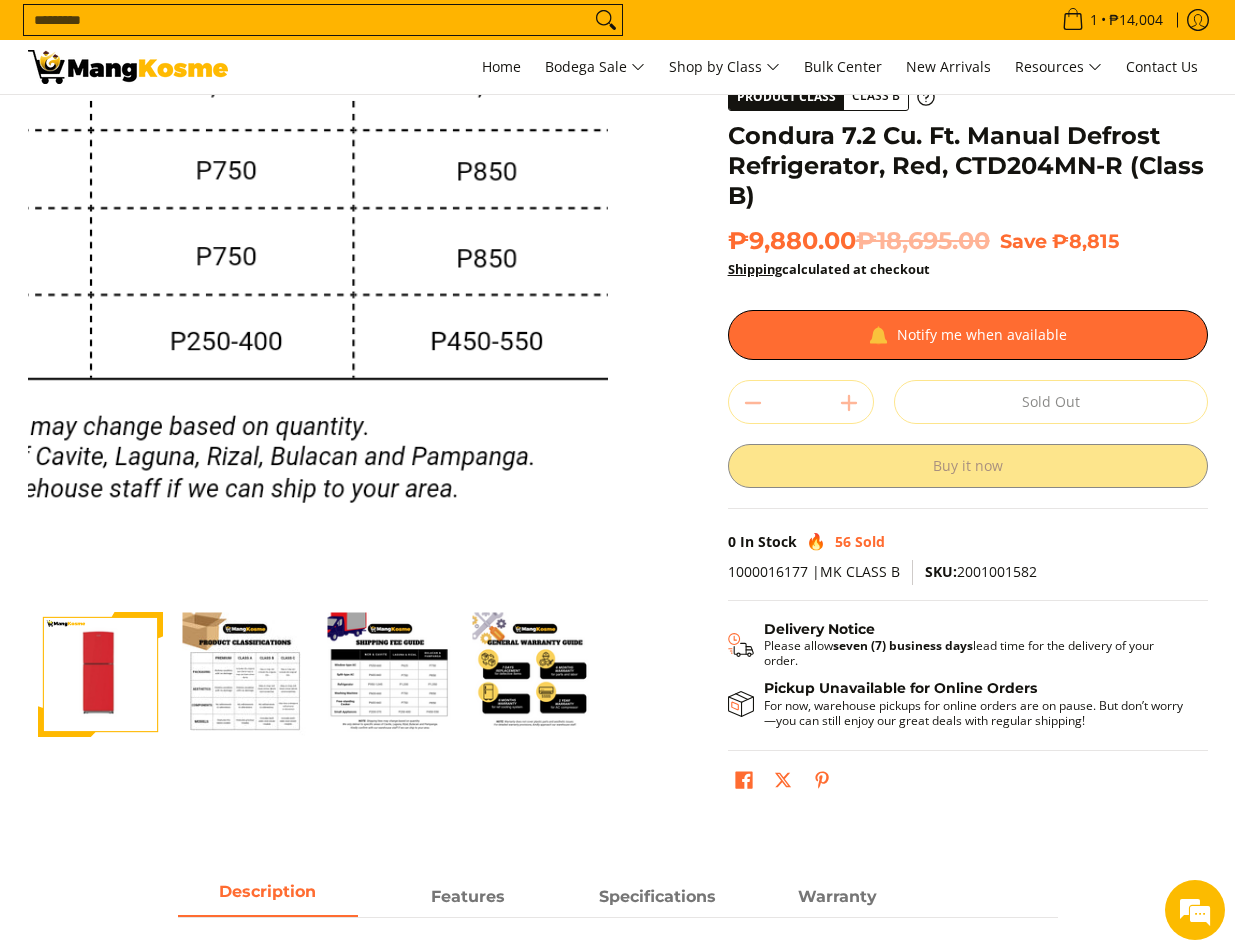 scroll, scrollTop: 100, scrollLeft: 0, axis: vertical 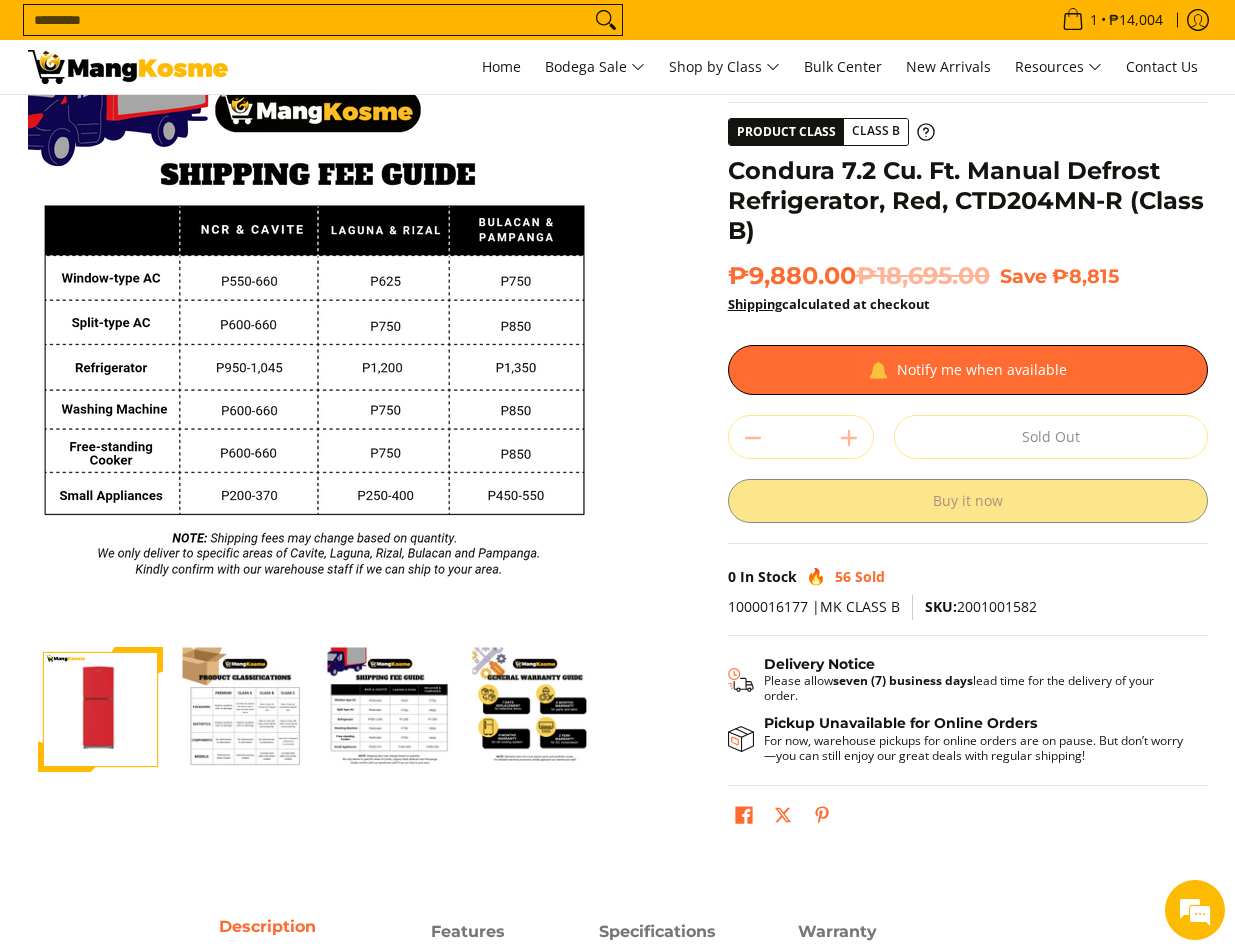 click at bounding box center (390, 709) 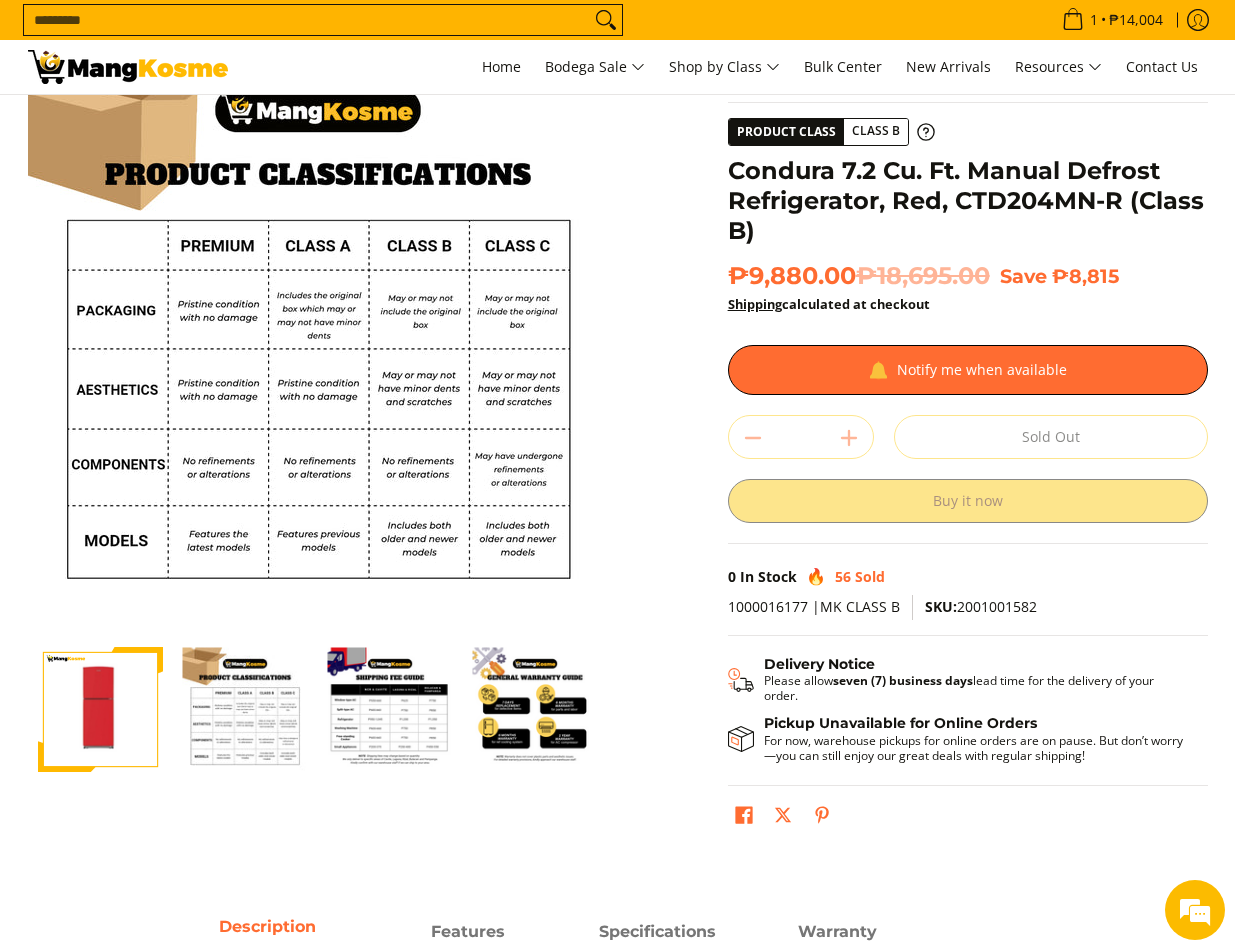 click at bounding box center [390, 709] 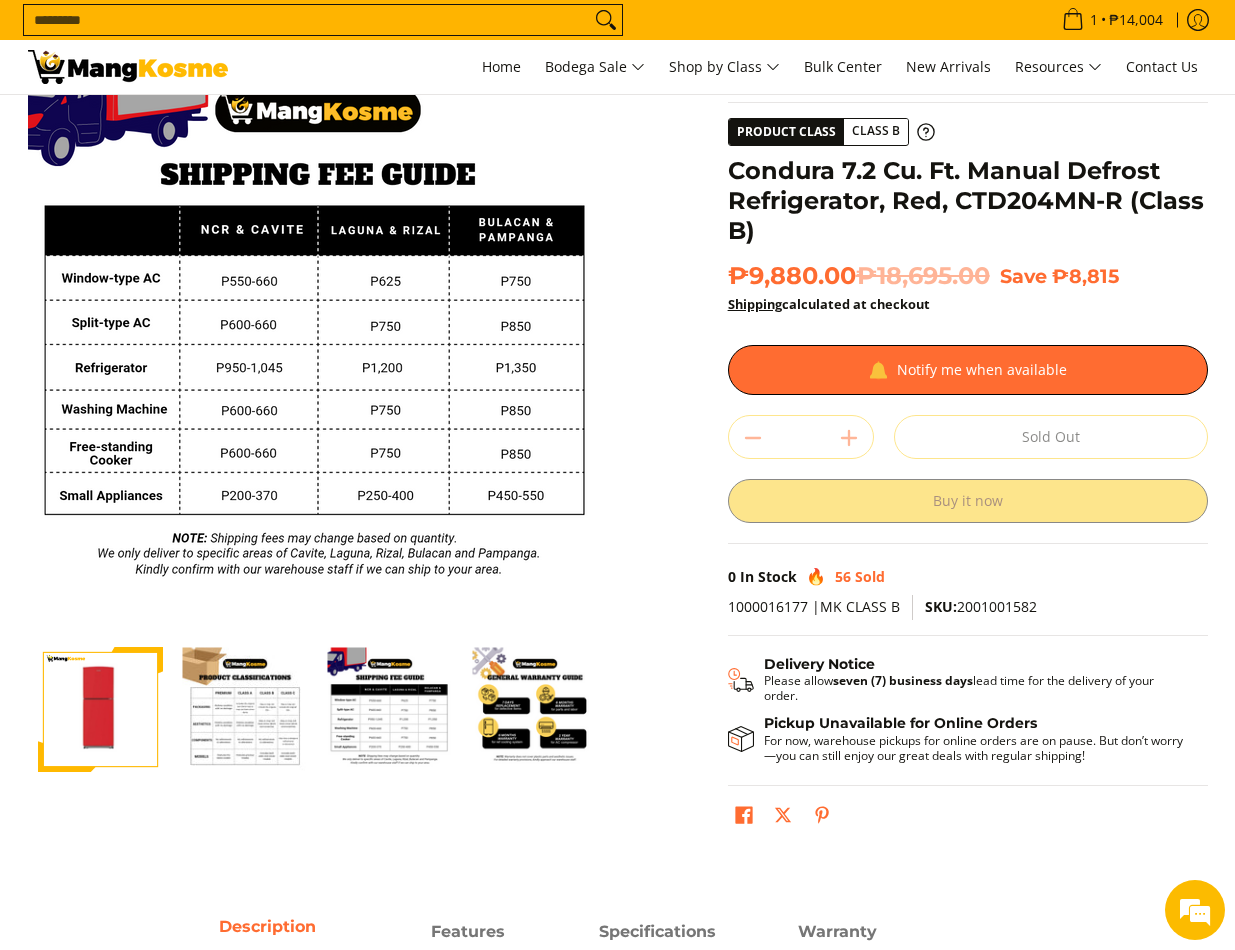 click at bounding box center (390, 709) 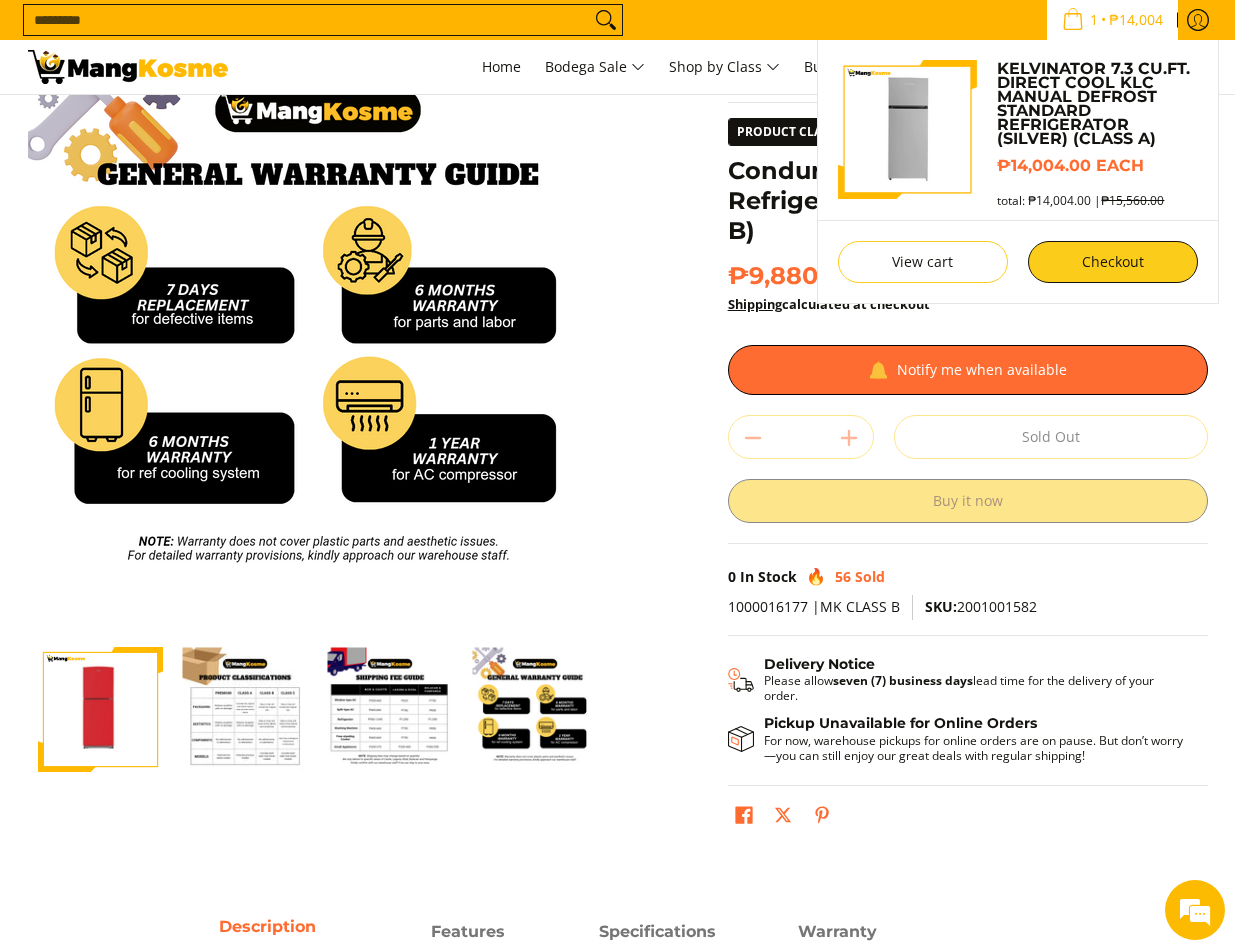 click on "₱14,004" at bounding box center [1136, 20] 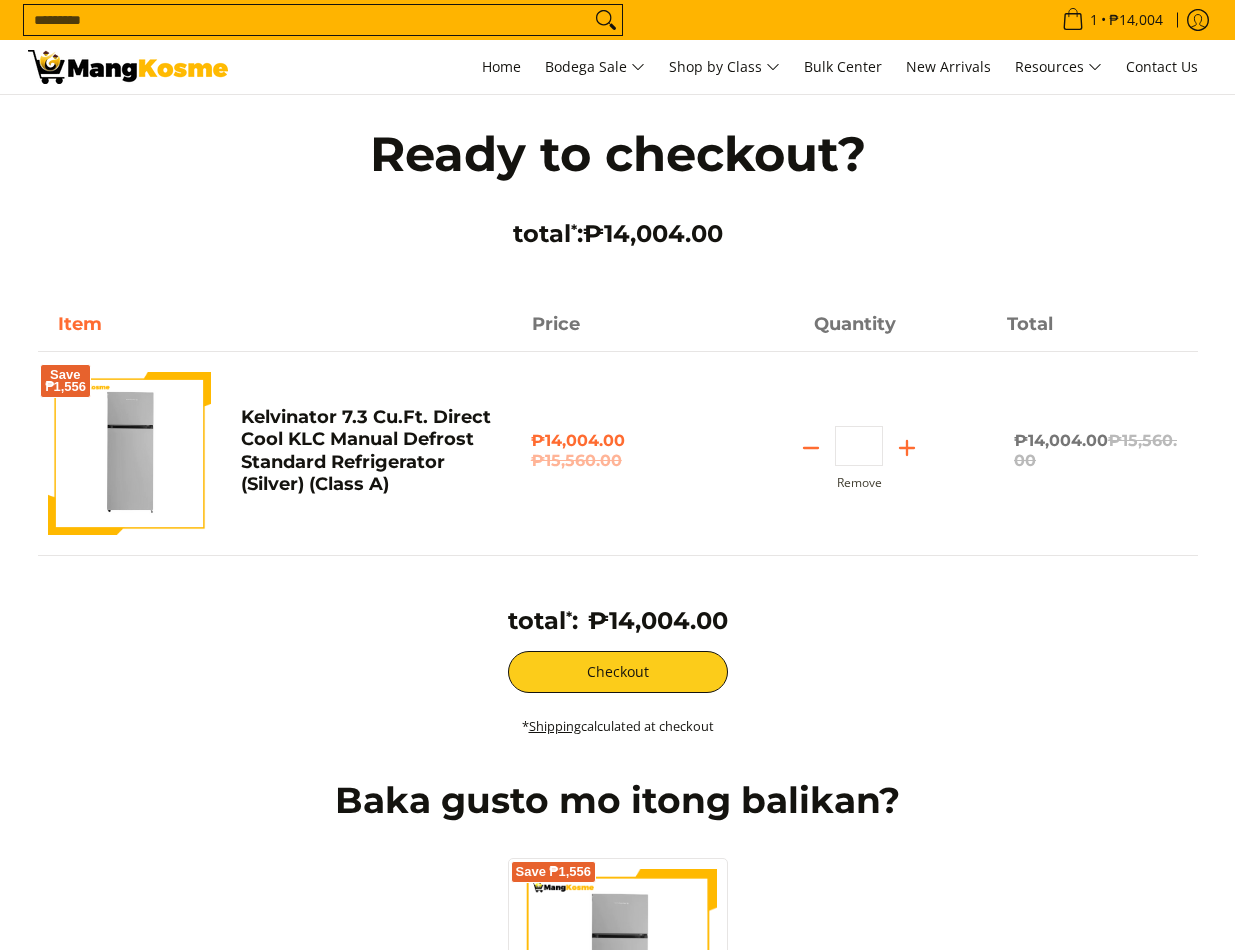 scroll, scrollTop: 0, scrollLeft: 0, axis: both 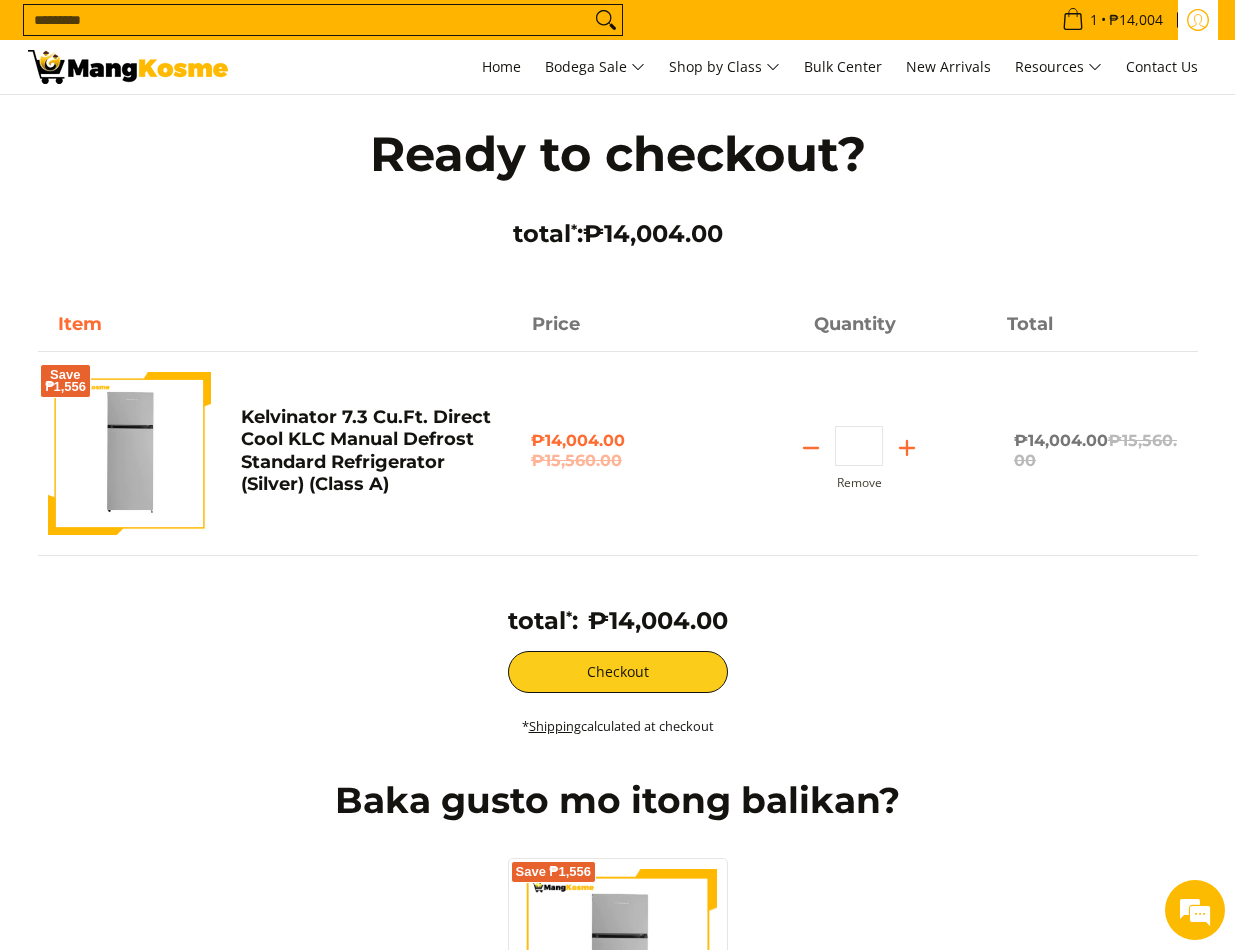 click 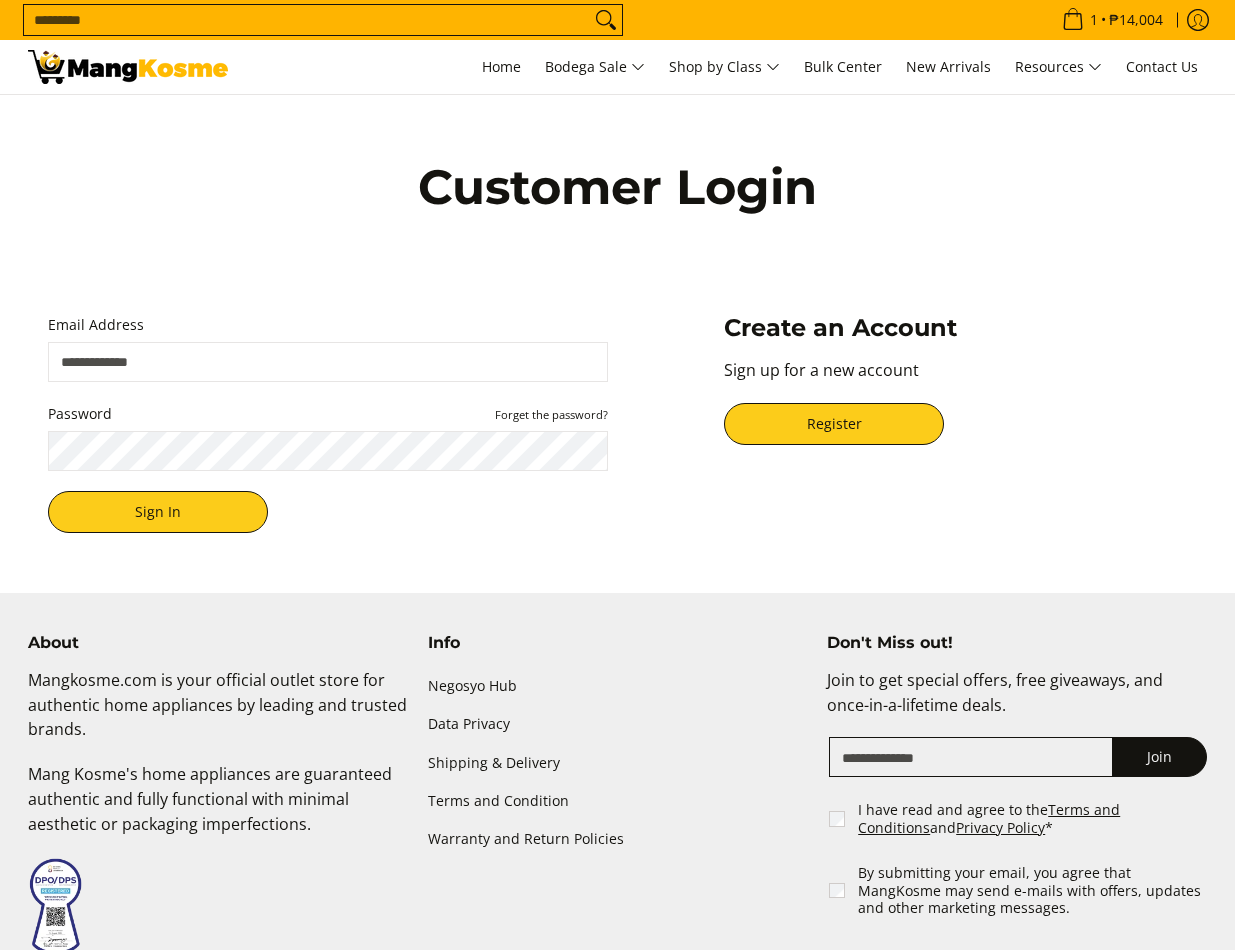scroll, scrollTop: 0, scrollLeft: 0, axis: both 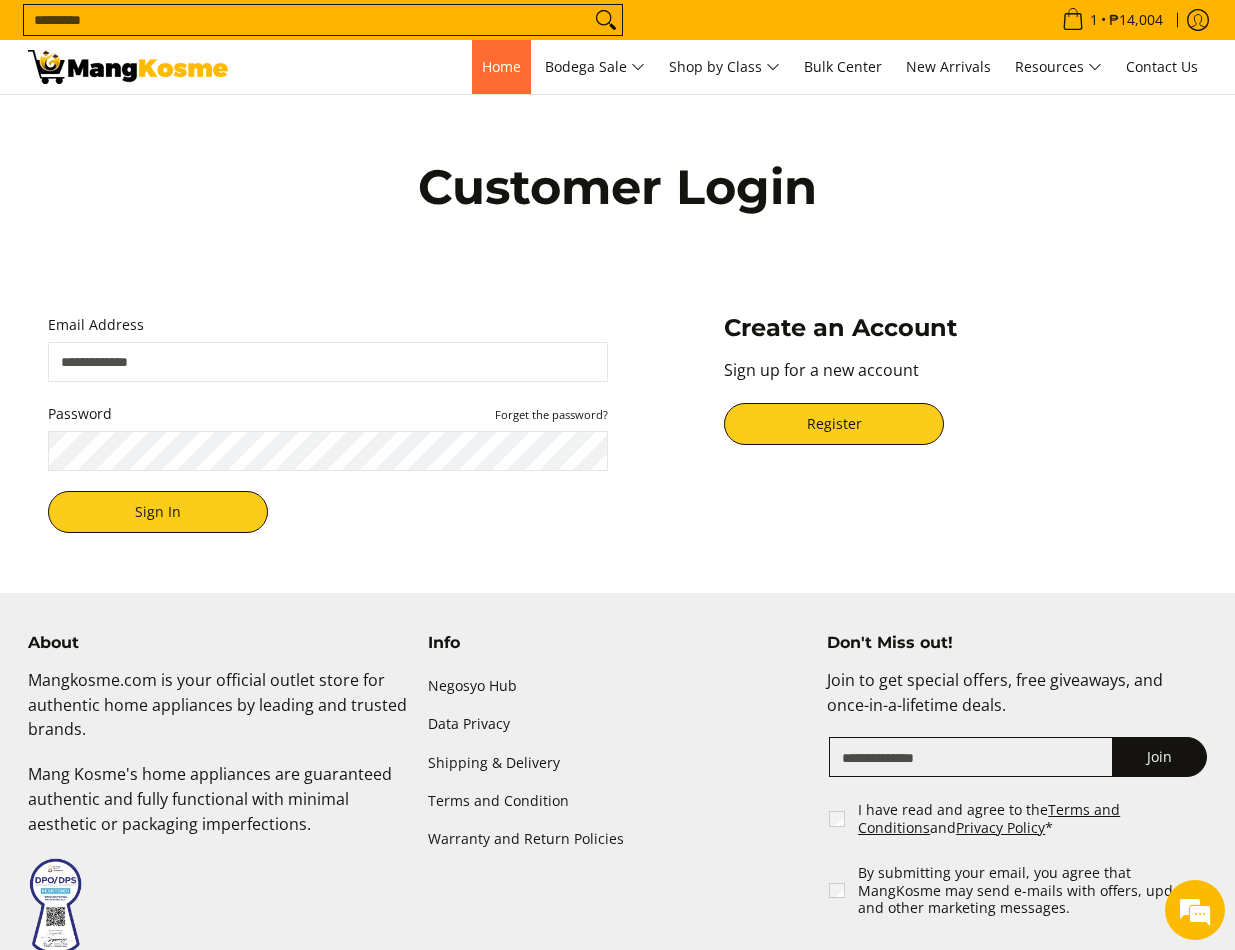 click on "Home" at bounding box center (501, 66) 